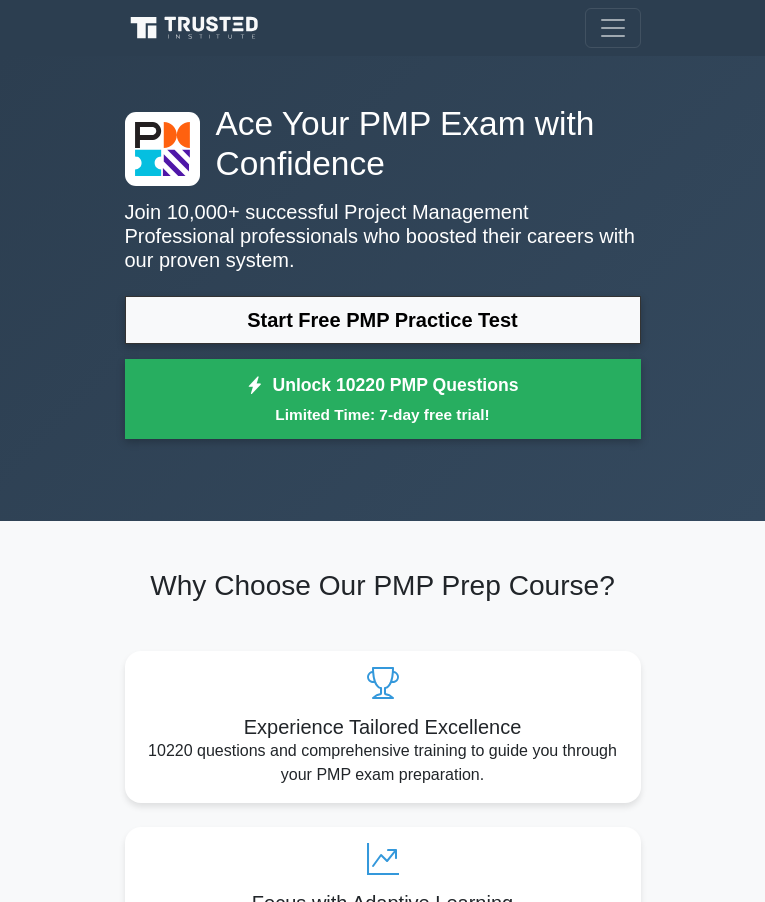 scroll, scrollTop: 0, scrollLeft: 0, axis: both 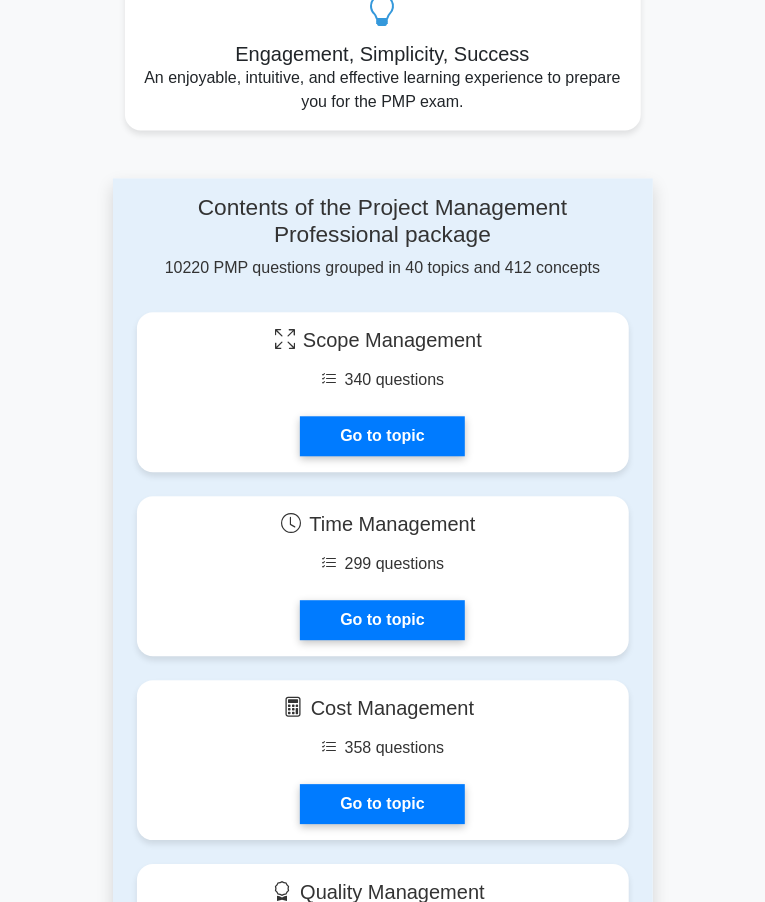 click on "Go to topic" at bounding box center (382, 436) 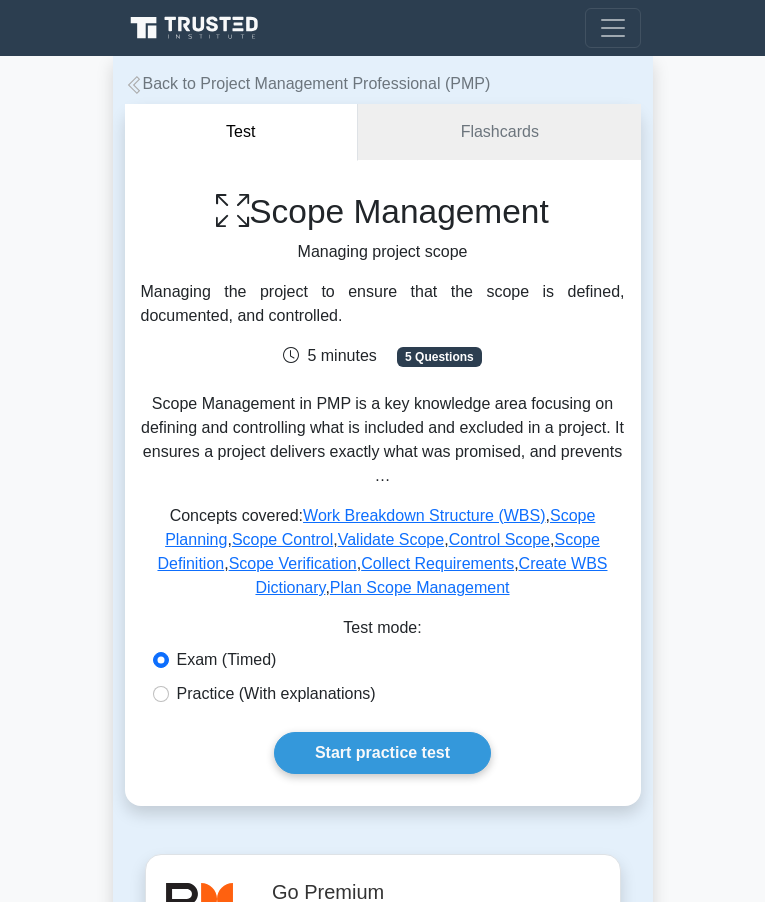 scroll, scrollTop: 0, scrollLeft: 0, axis: both 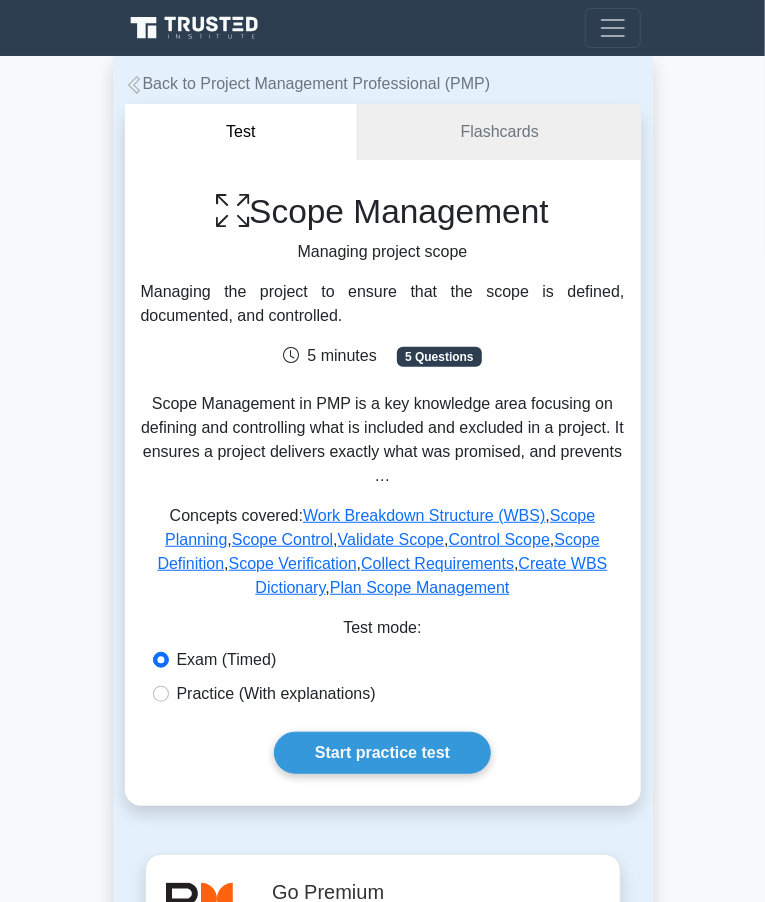 click on "Back to Project Management Professional (PMP)
Test
Flashcards
Scope Management
Managing project scope
Managing the project to ensure that the scope is defined, documented, and controlled.
," at bounding box center (382, 885) 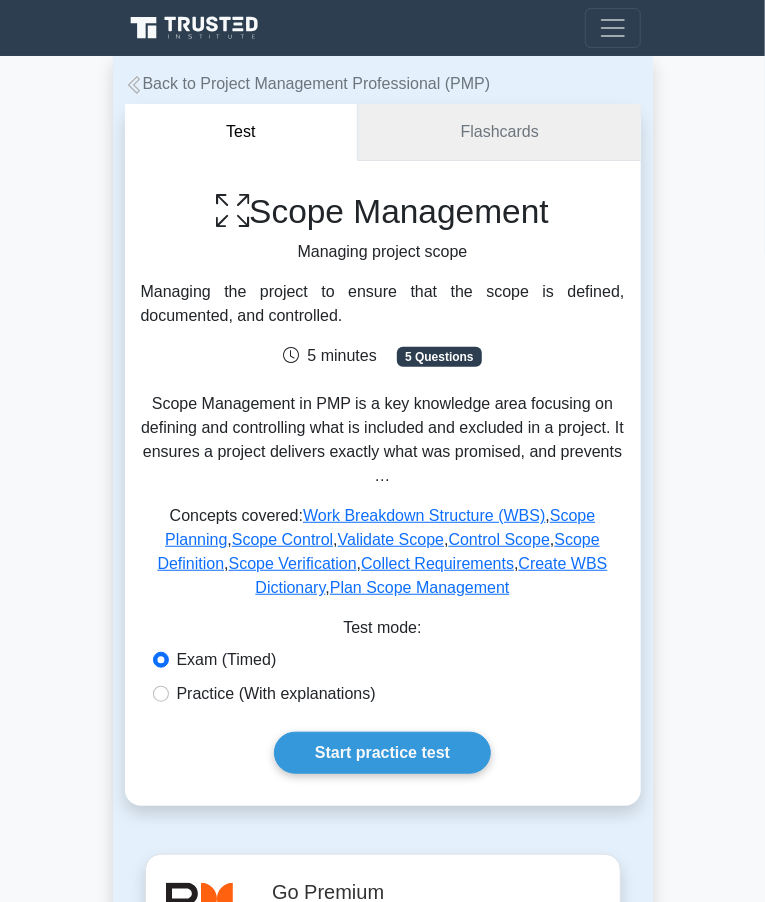 click on "Flashcards" at bounding box center [499, 132] 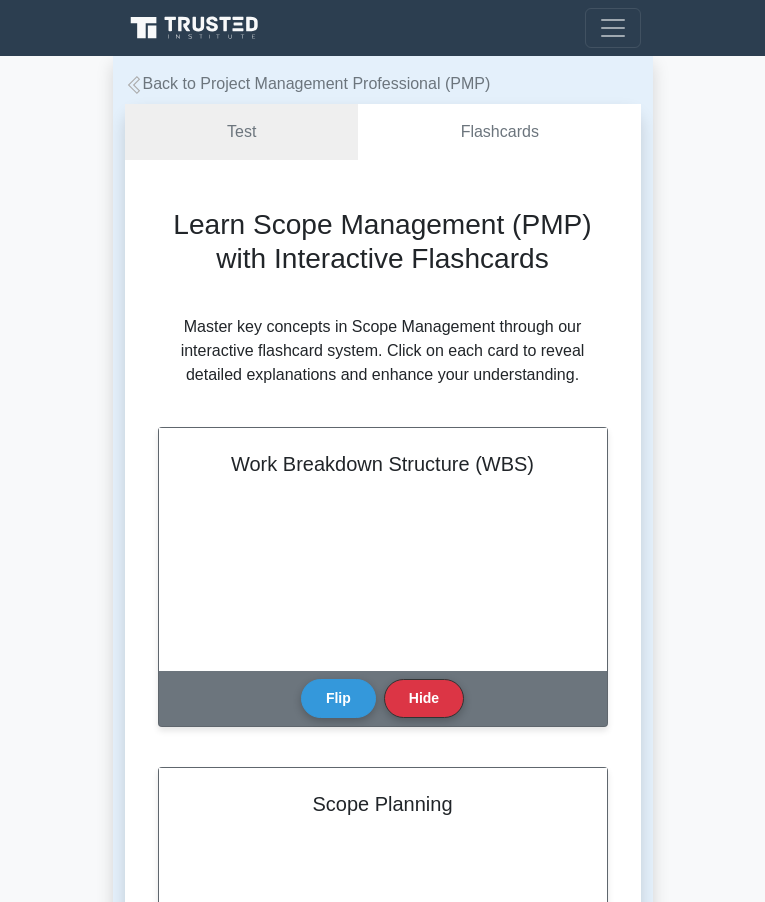 scroll, scrollTop: 0, scrollLeft: 0, axis: both 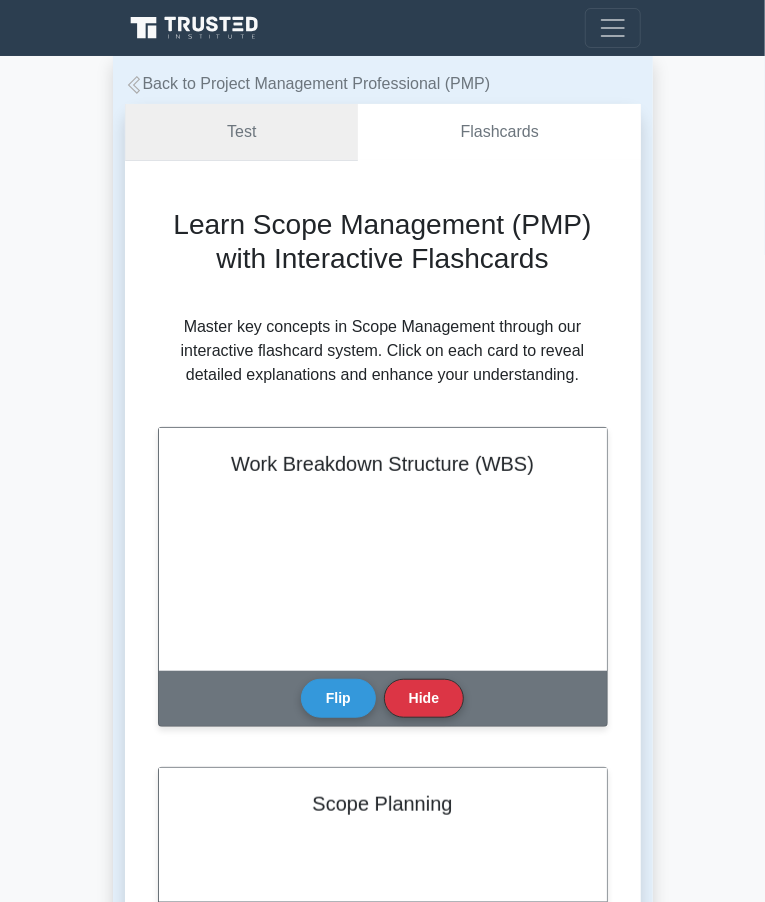 click on "Test" at bounding box center (242, 132) 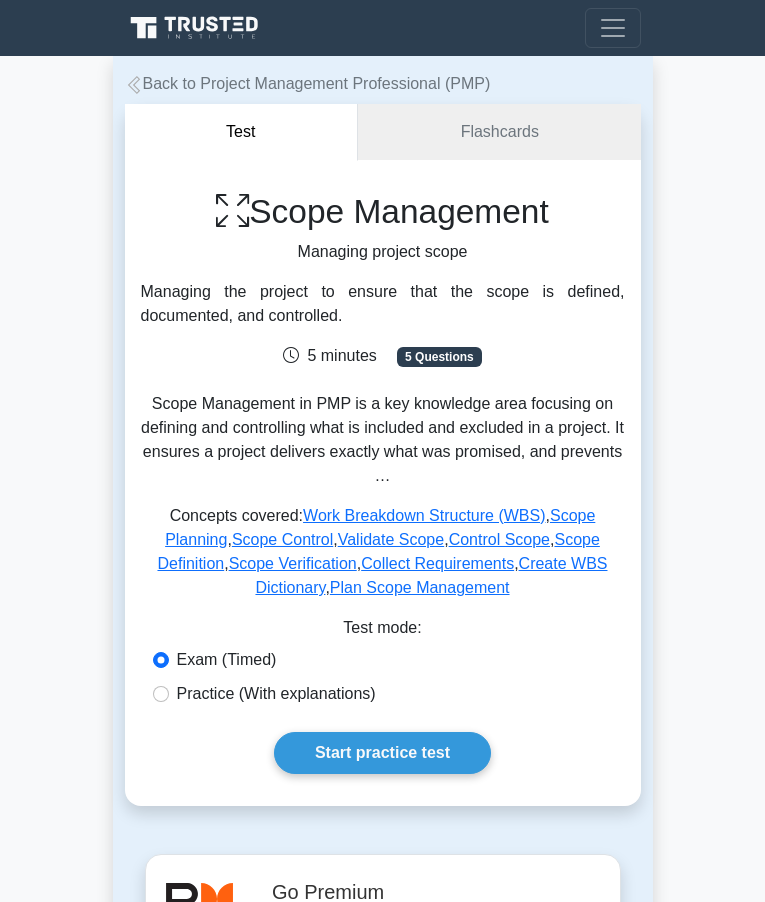 scroll, scrollTop: 0, scrollLeft: 0, axis: both 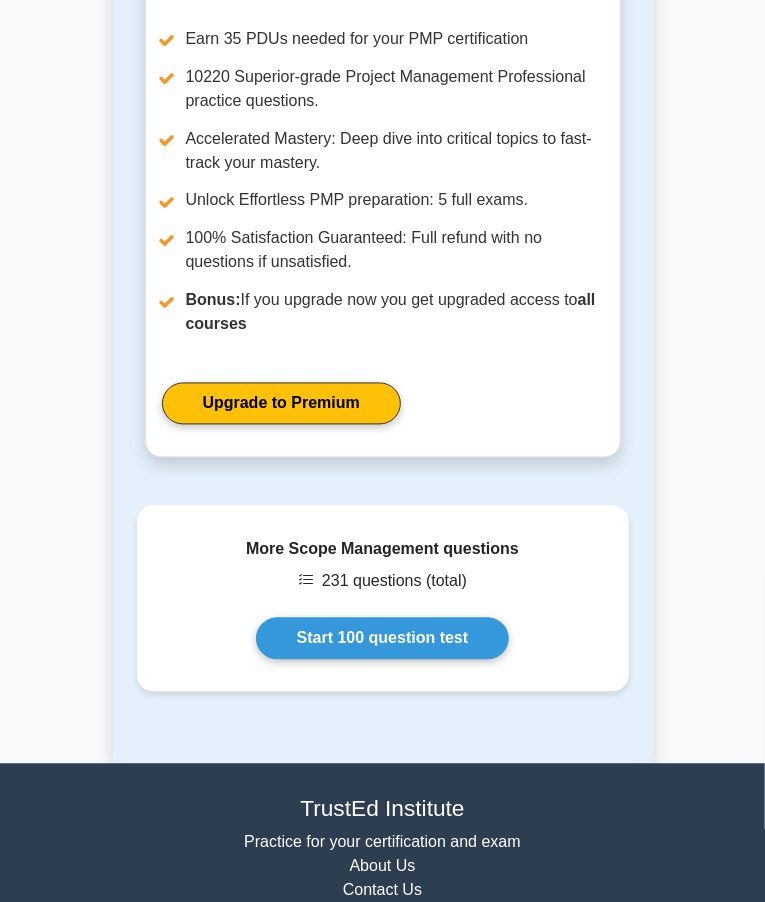 click on "Start 100 question test" at bounding box center (383, 639) 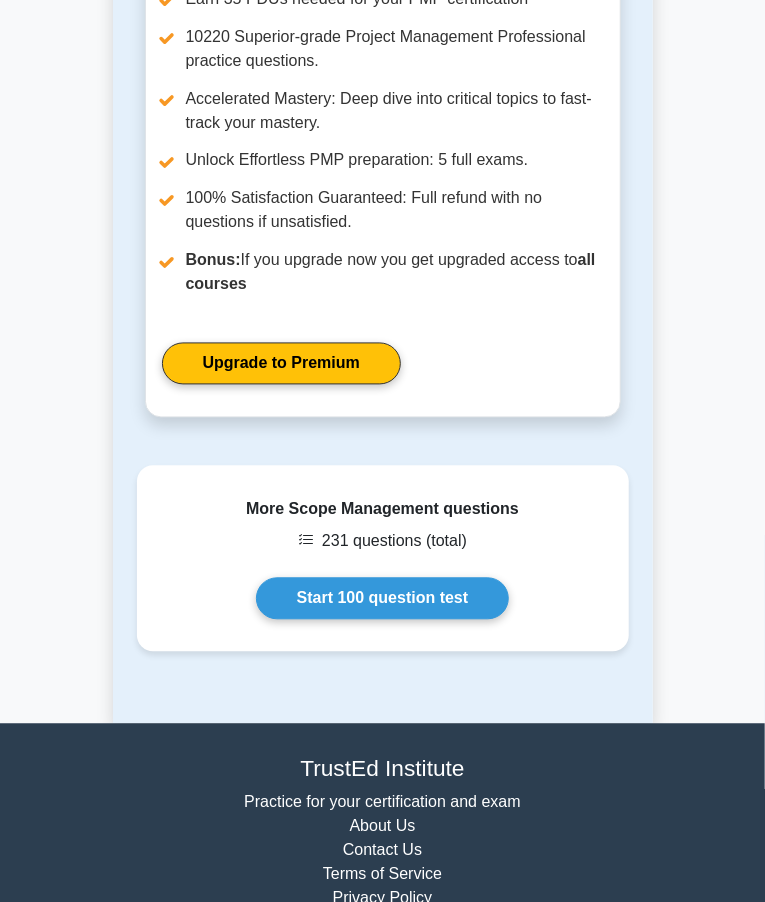 scroll, scrollTop: 1046, scrollLeft: 0, axis: vertical 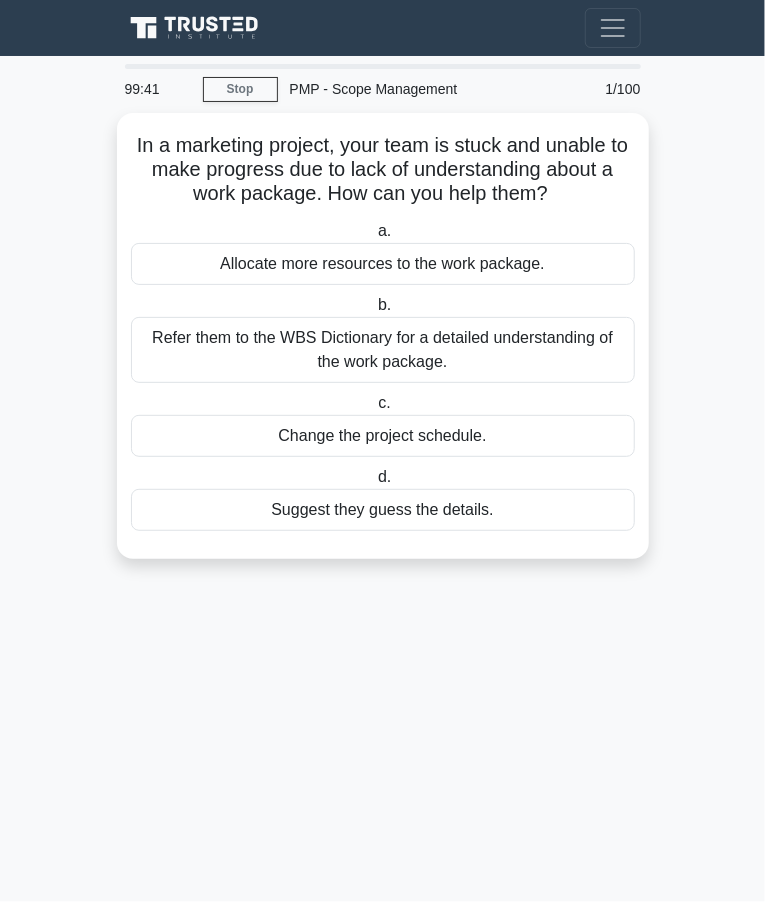 click on "Refer them to the WBS Dictionary for a detailed understanding of the work package." at bounding box center [383, 350] 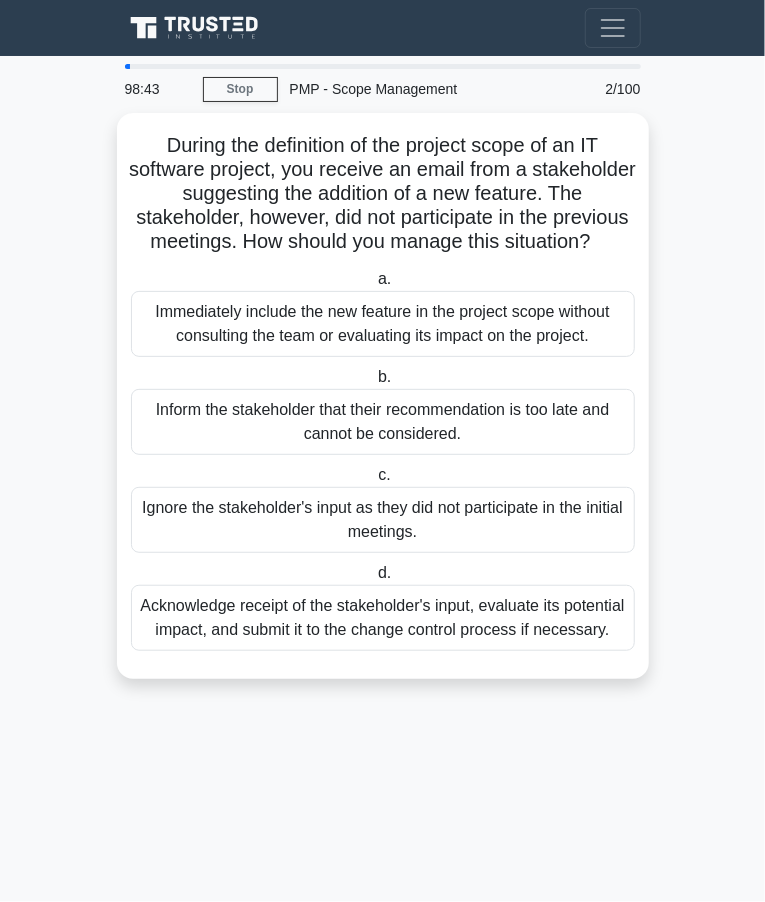 click on "Acknowledge receipt of the stakeholder's input, evaluate its potential impact, and submit it to the change control process if necessary." at bounding box center [383, 618] 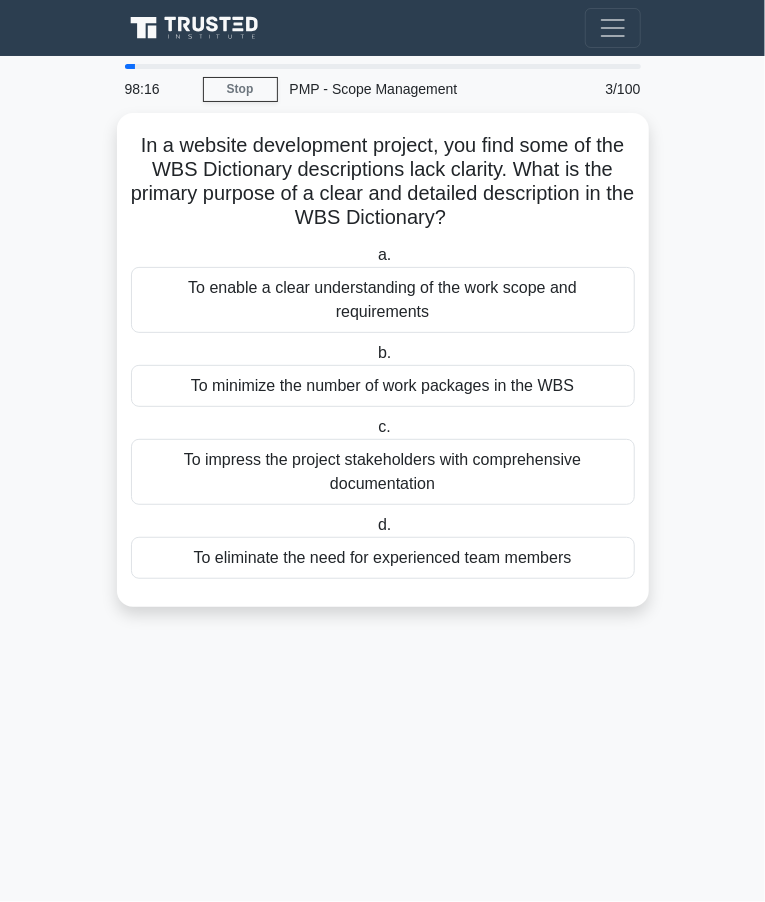 click on "To enable a clear understanding of the work scope and requirements" at bounding box center [383, 300] 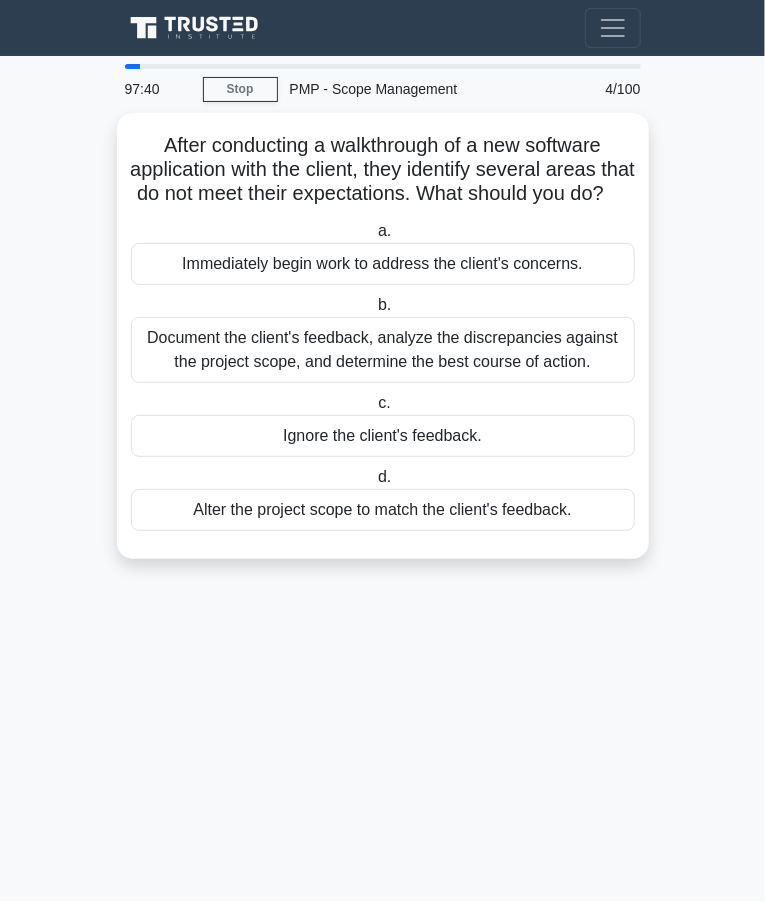 click on "Document the client's feedback, analyze the discrepancies against the project scope, and determine the best course of action." at bounding box center [383, 350] 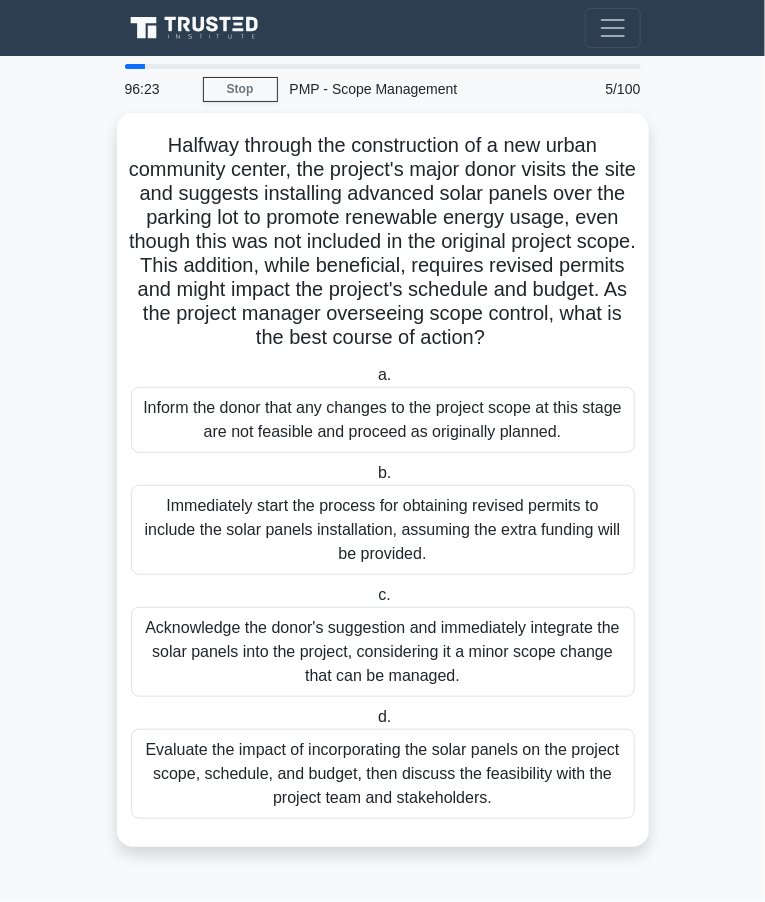 click on "Evaluate the impact of incorporating the solar panels on the project scope, schedule, and budget, then discuss the feasibility with the project team and stakeholders." at bounding box center (383, 774) 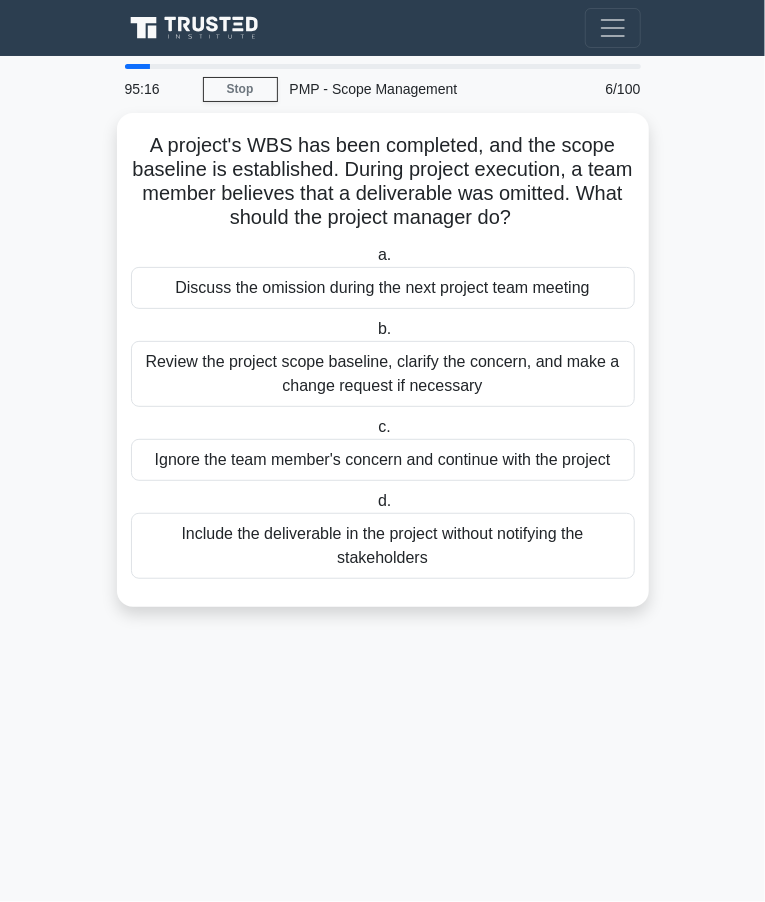 click on "95:16
Stop
PMP  - Scope Management
Beginner
6/100
A project's WBS has been completed, and the scope baseline is established. During project execution, a team member believes that a deliverable was omitted. What should the project manager do?
.spinner_0XTQ{transform-origin:center;animation:spinner_y6GP .75s linear infinite}@keyframes spinner_y6GP{100%{transform:rotate(360deg)}}
a.
b." at bounding box center (382, 479) 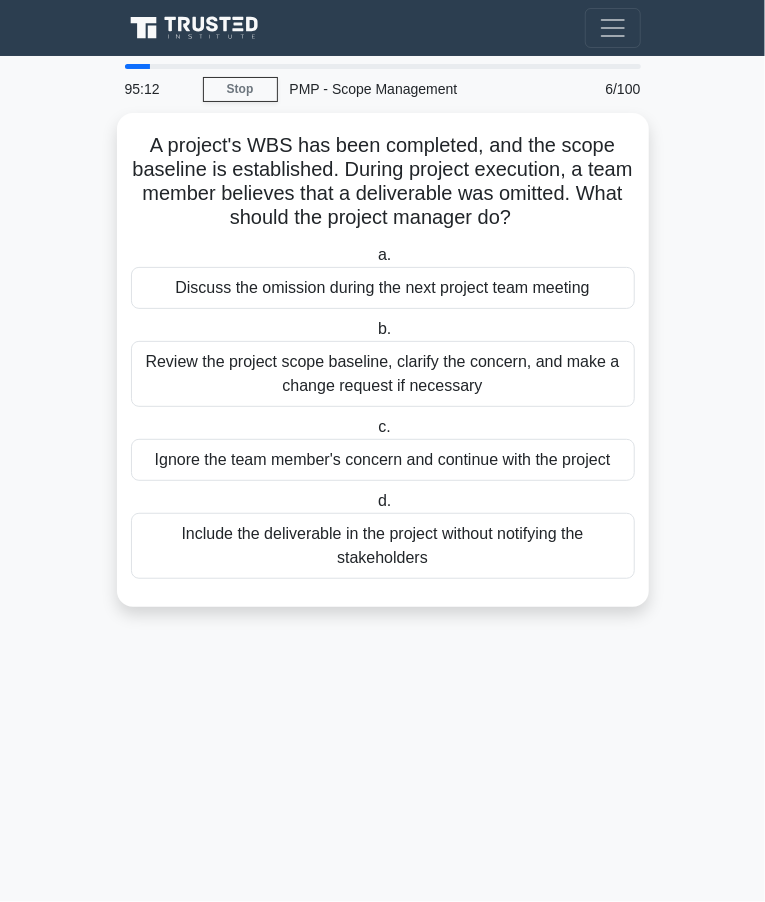 click on "Review the project scope baseline, clarify the concern, and make a change request if necessary" at bounding box center (383, 374) 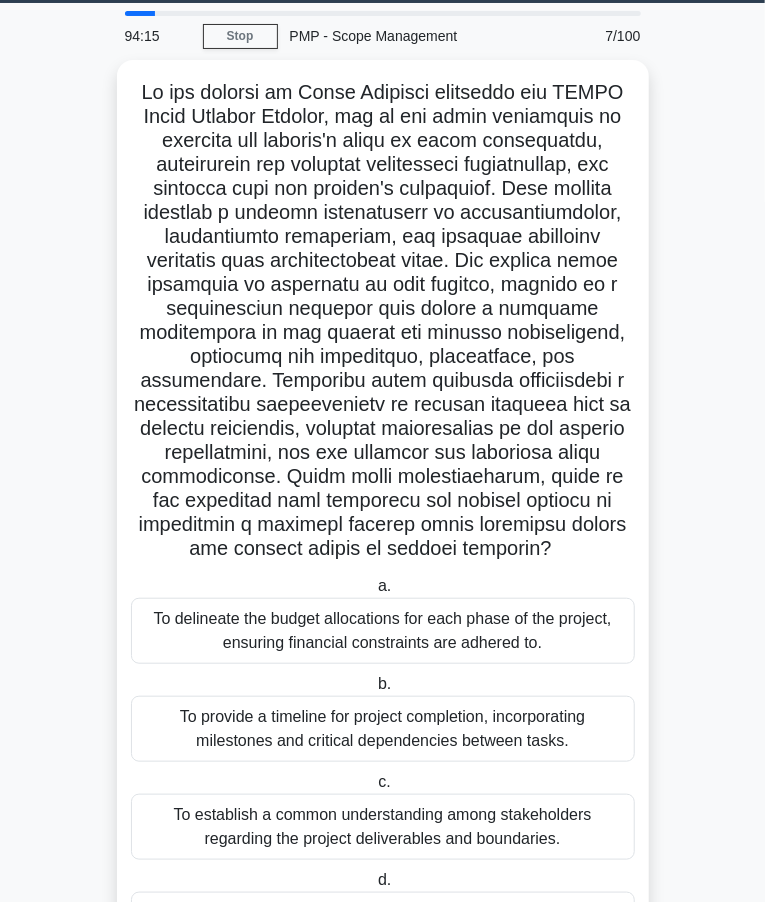 scroll, scrollTop: 75, scrollLeft: 0, axis: vertical 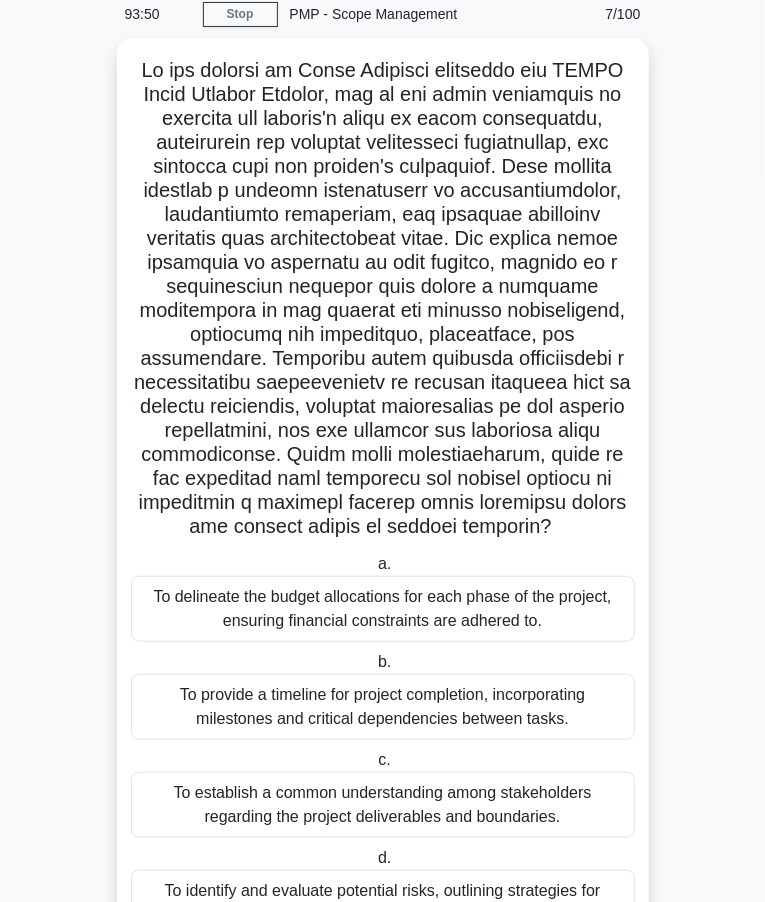 click on "To establish a common understanding among stakeholders regarding the project deliverables and boundaries." at bounding box center (383, 805) 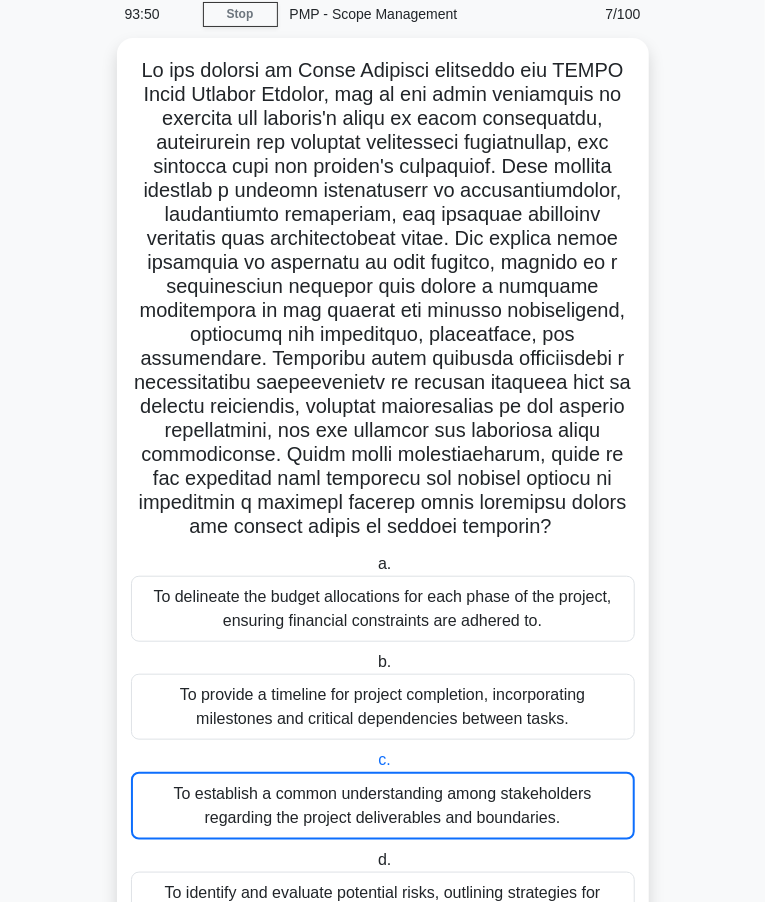 scroll, scrollTop: 0, scrollLeft: 0, axis: both 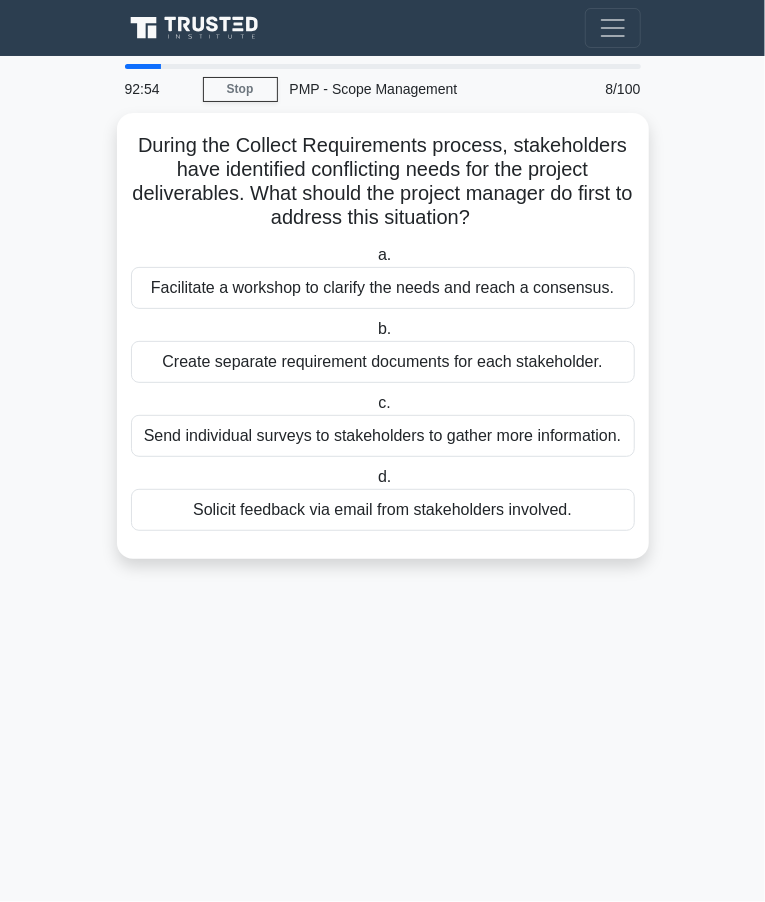click on "Facilitate a workshop to clarify the needs and reach a consensus." at bounding box center [383, 288] 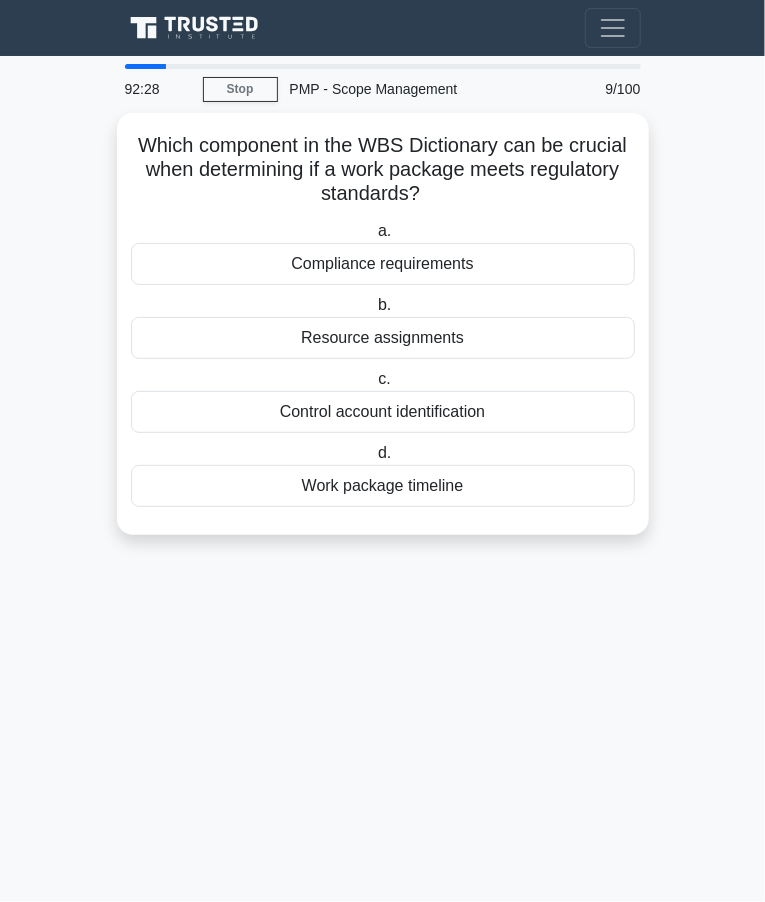 click on "Work package timeline" at bounding box center [383, 486] 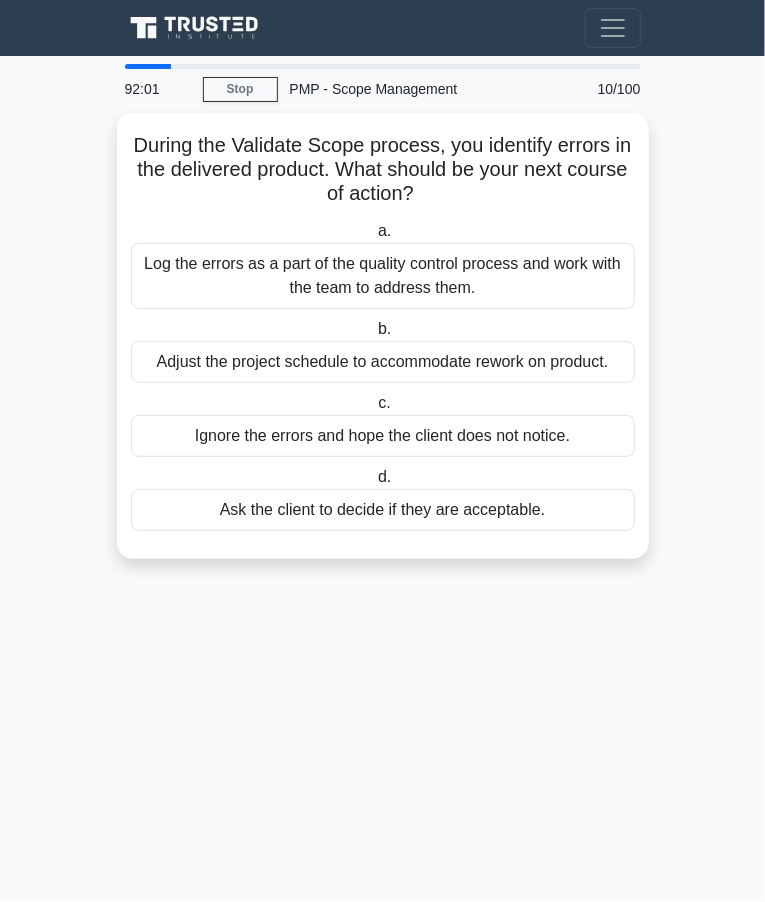 scroll, scrollTop: 0, scrollLeft: 0, axis: both 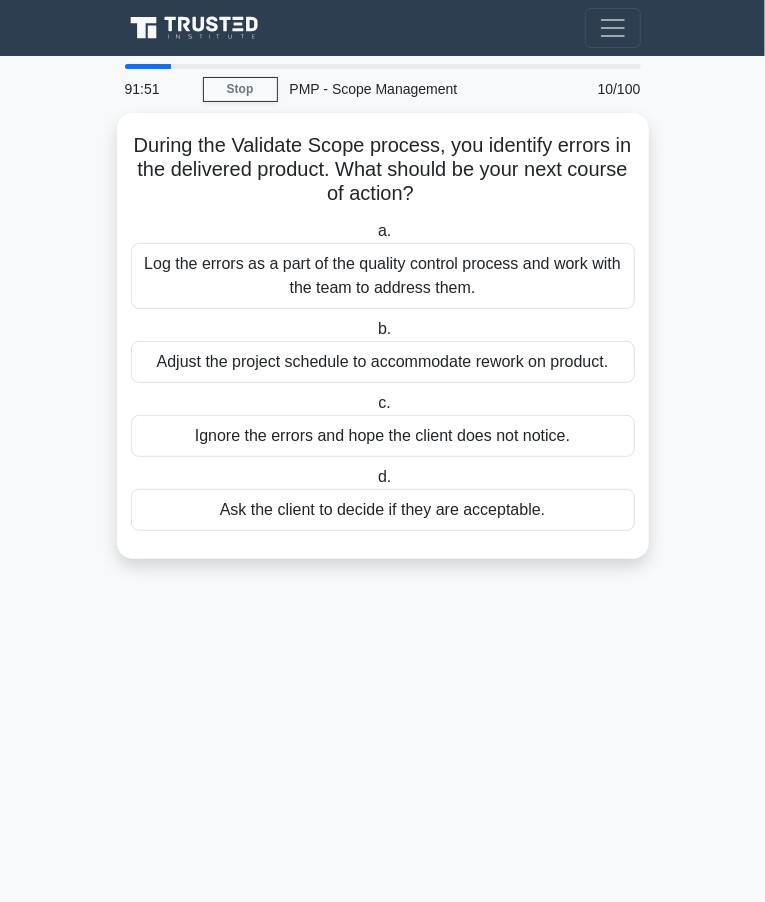 click on "Ignore the errors and hope the client does not notice." at bounding box center (383, 436) 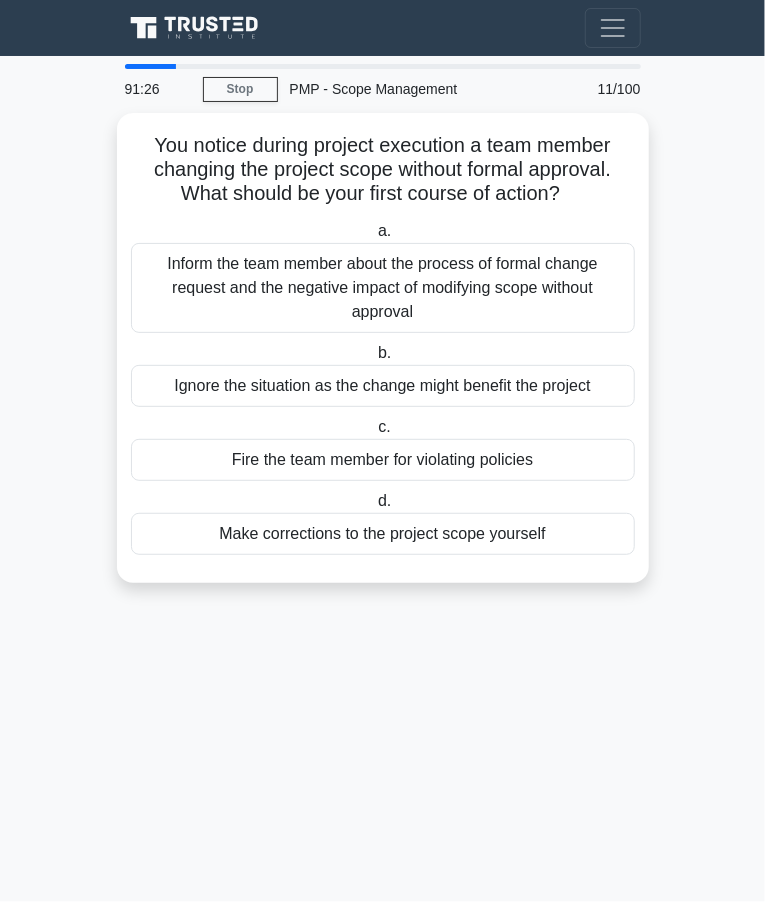 click on "Inform the team member about the process of formal change request and the negative impact of modifying scope without approval" at bounding box center (383, 288) 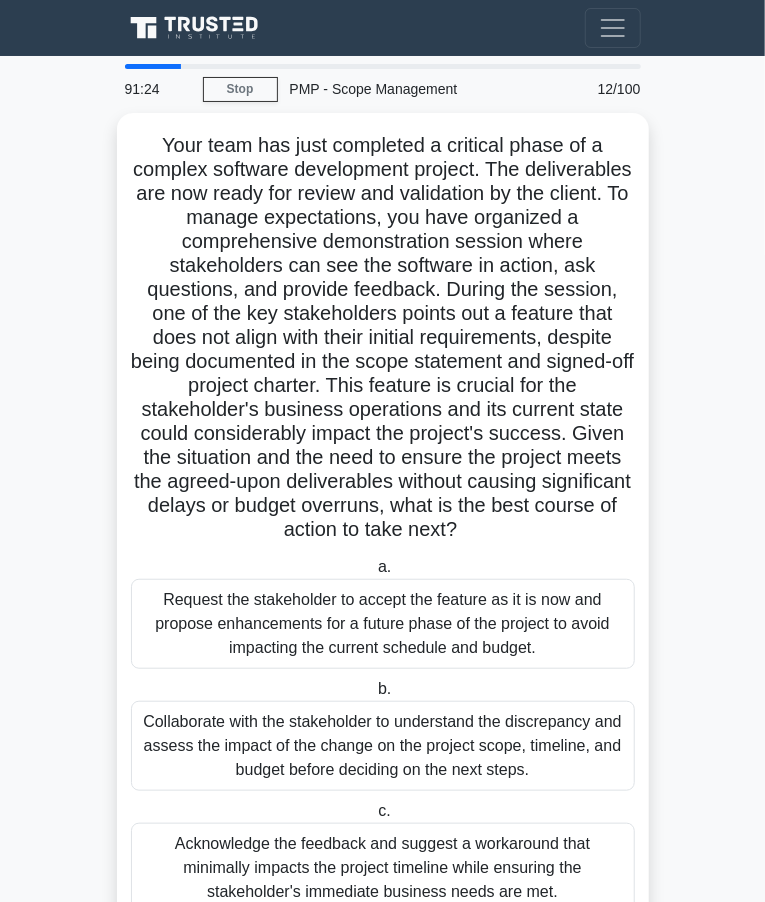 click on "Stop" at bounding box center (240, 89) 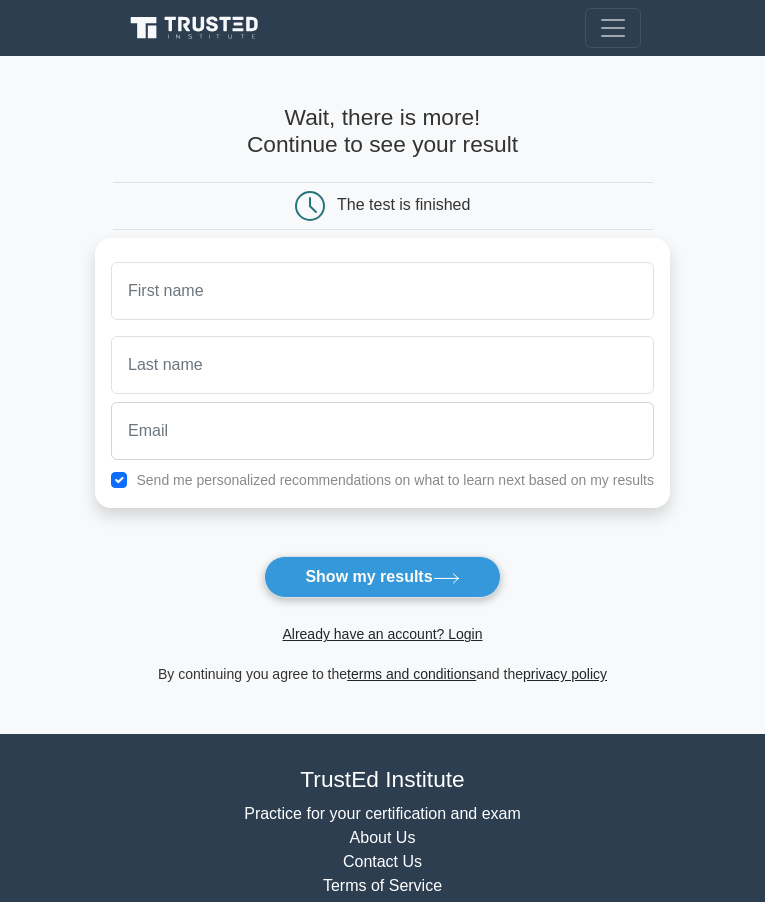 scroll, scrollTop: 0, scrollLeft: 0, axis: both 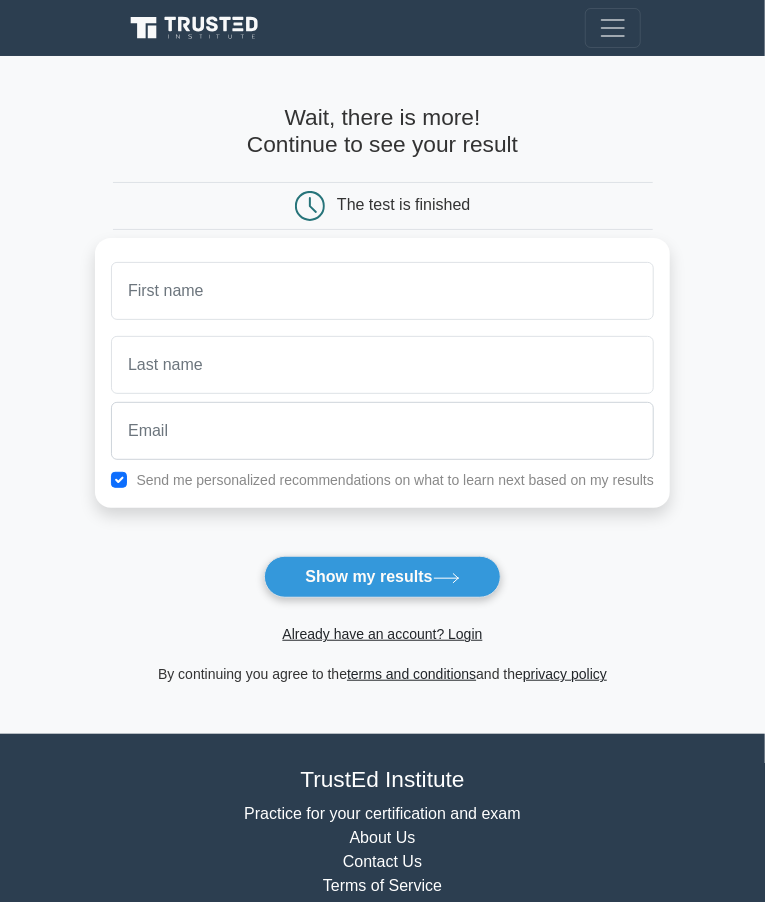 click at bounding box center [382, 291] 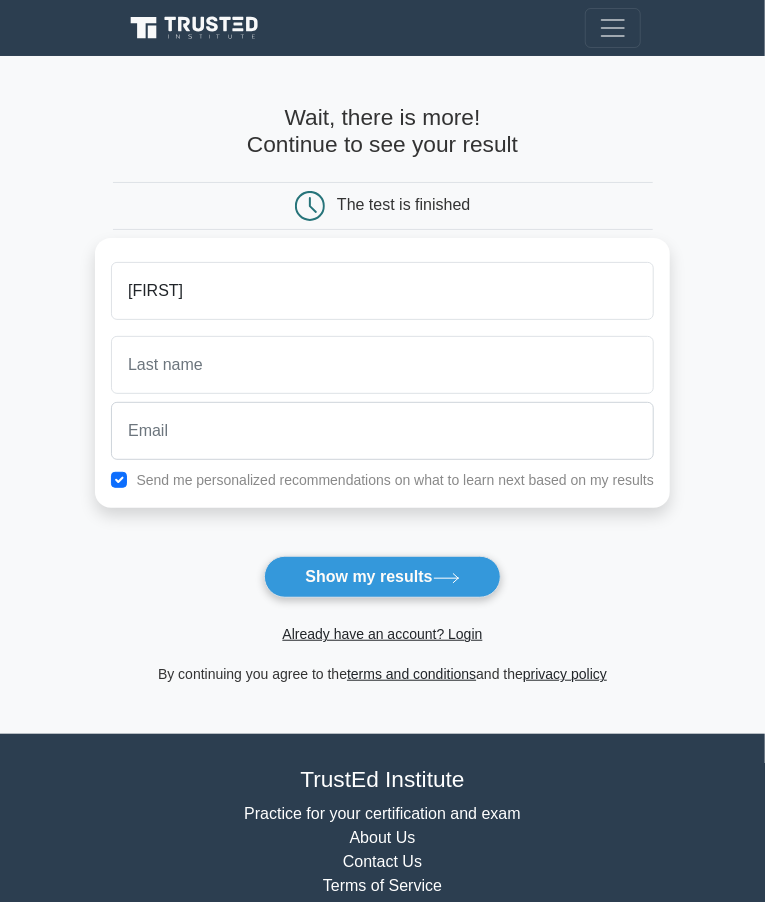 type on "[FIRST]" 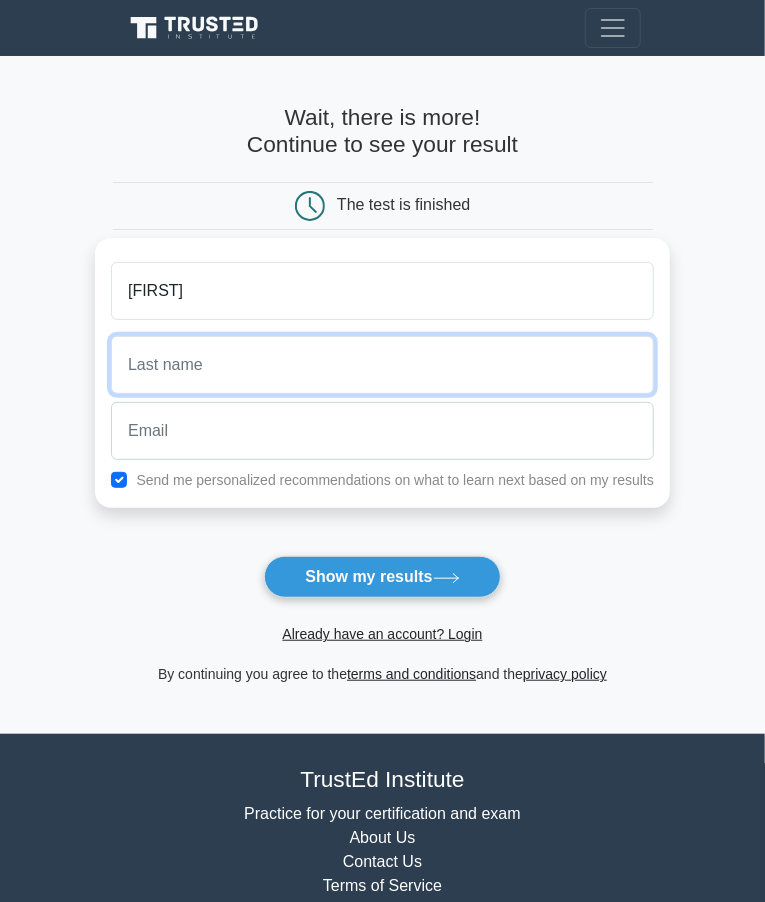 click at bounding box center [382, 365] 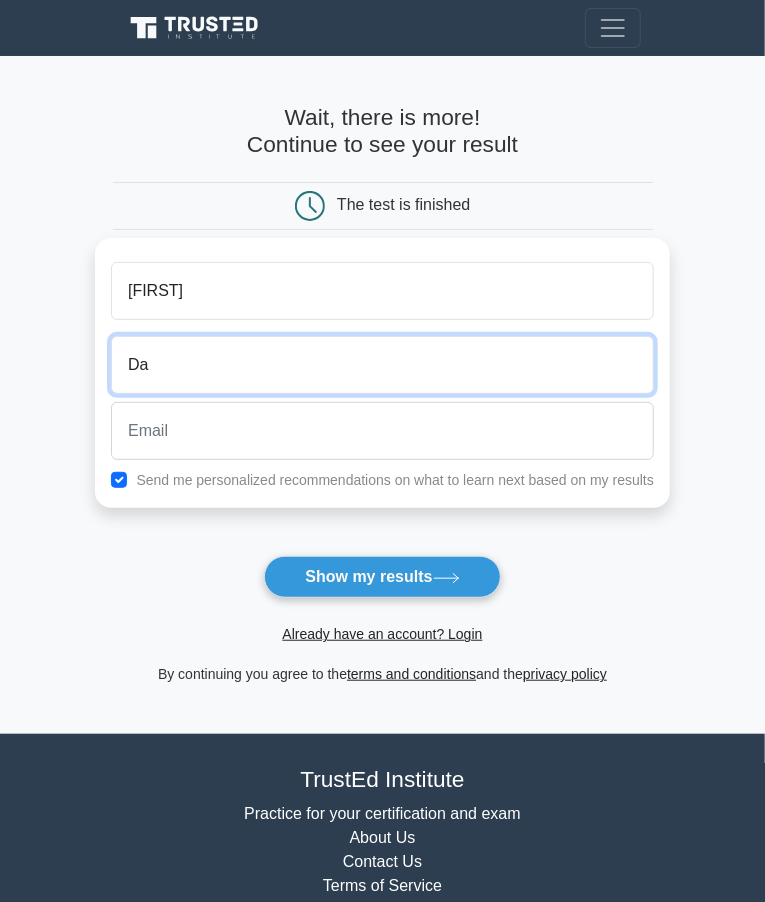 click on "Da" at bounding box center [382, 365] 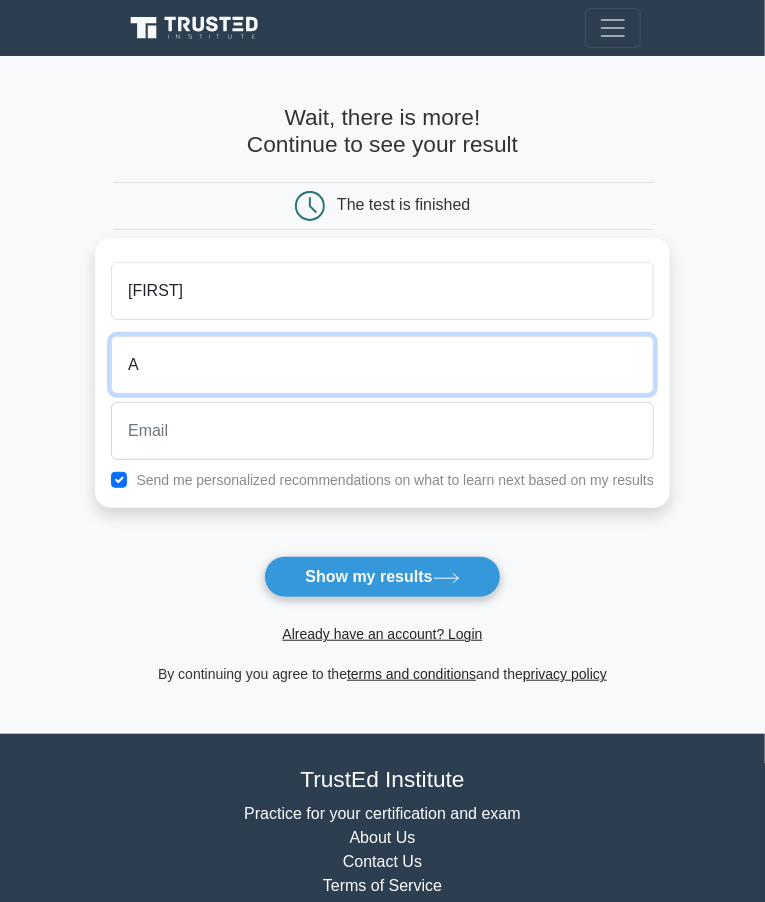 type on "A" 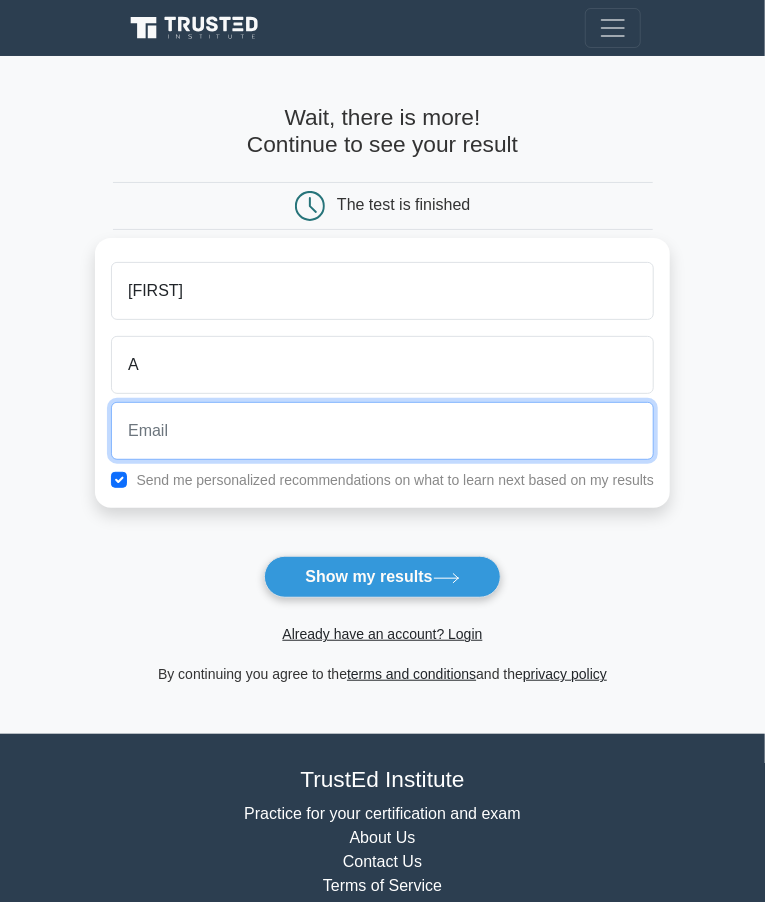 click at bounding box center [382, 431] 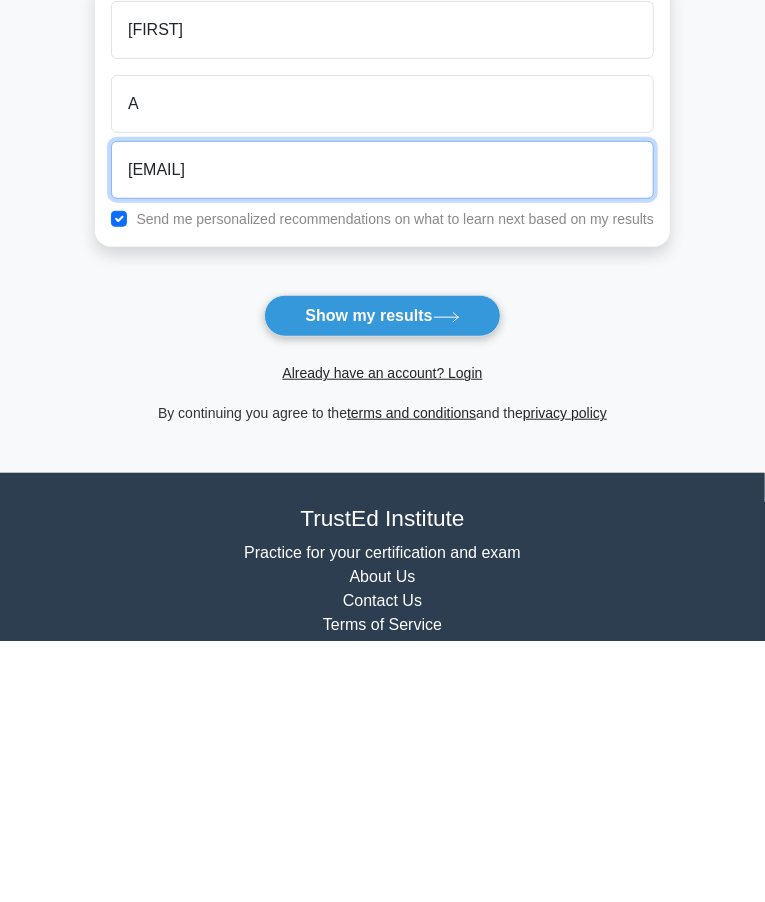 type on "aniketakiapte@gmail.com" 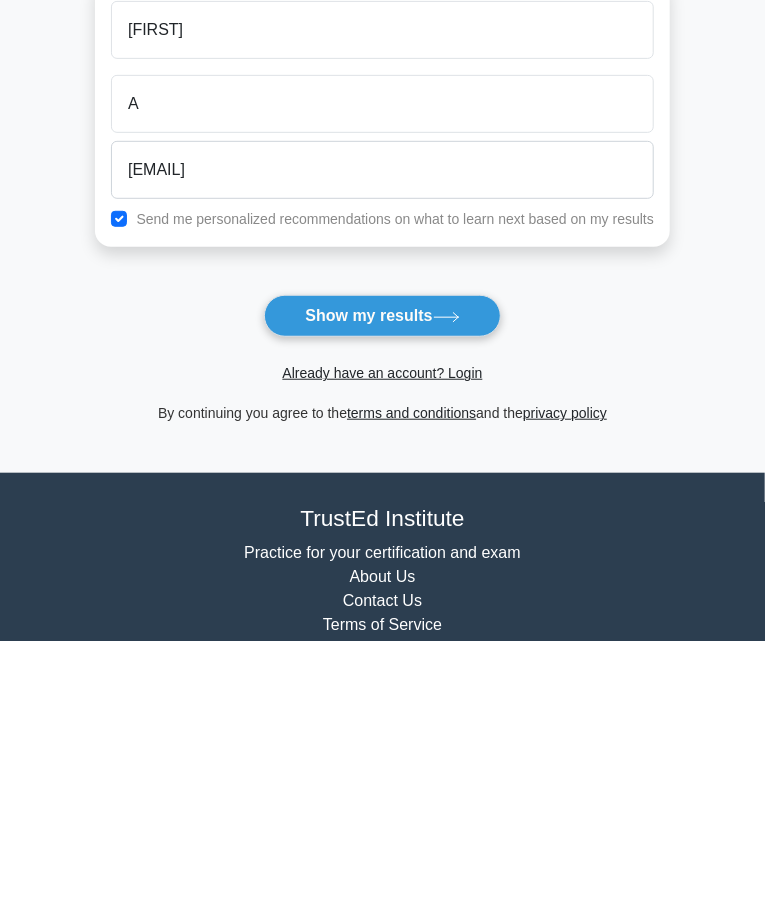 click 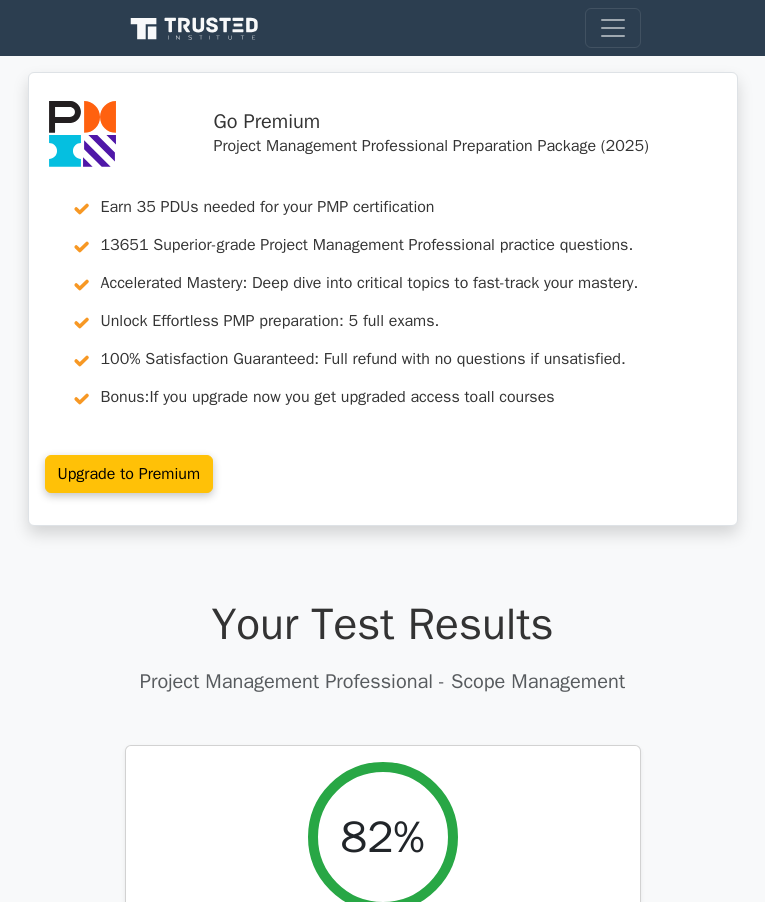 scroll, scrollTop: 0, scrollLeft: 0, axis: both 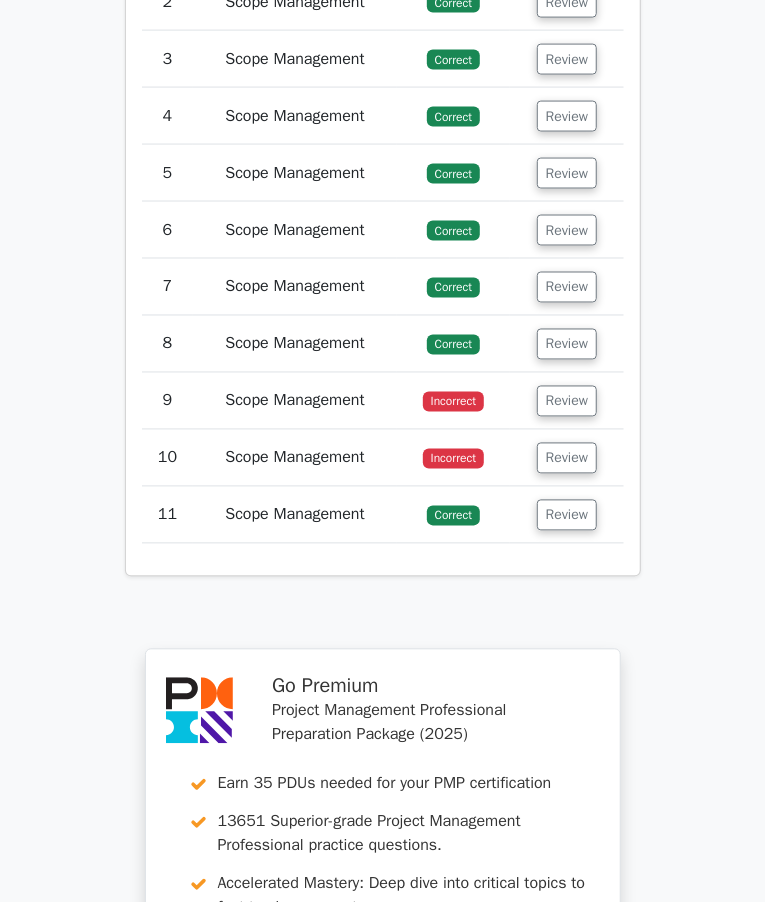 click on "Review" at bounding box center (567, 401) 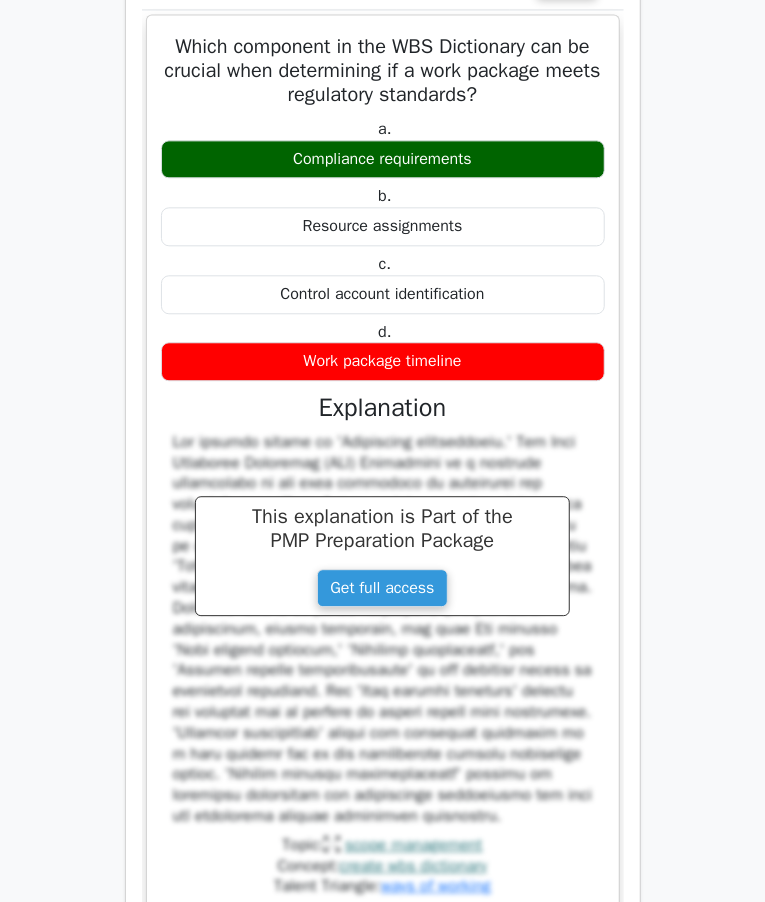 scroll, scrollTop: 3640, scrollLeft: 0, axis: vertical 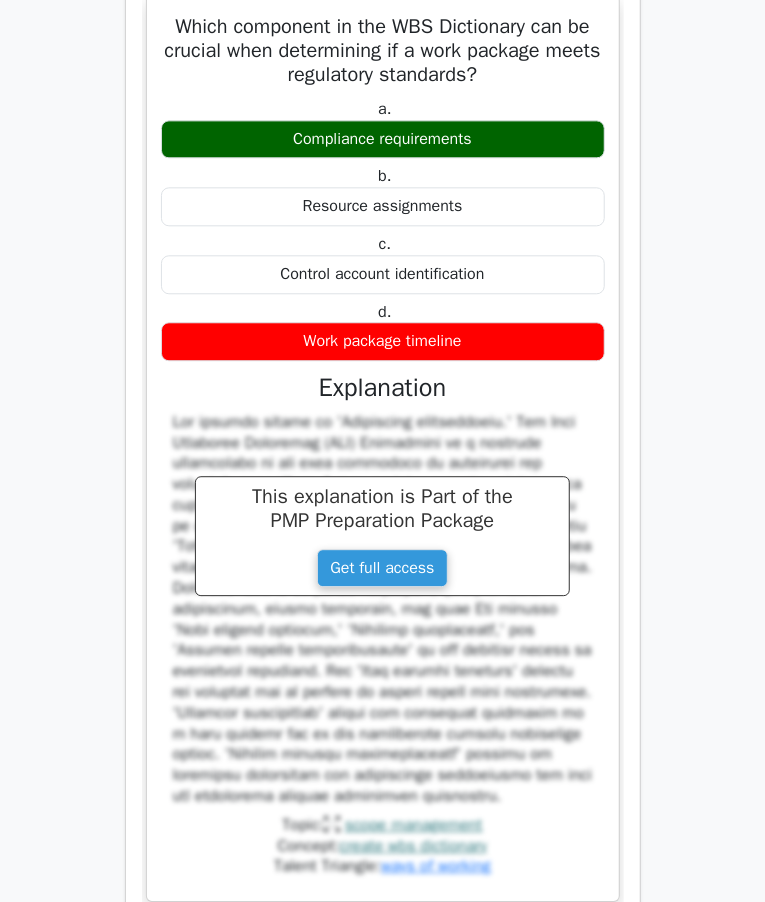 click on "Get full access" at bounding box center (382, 568) 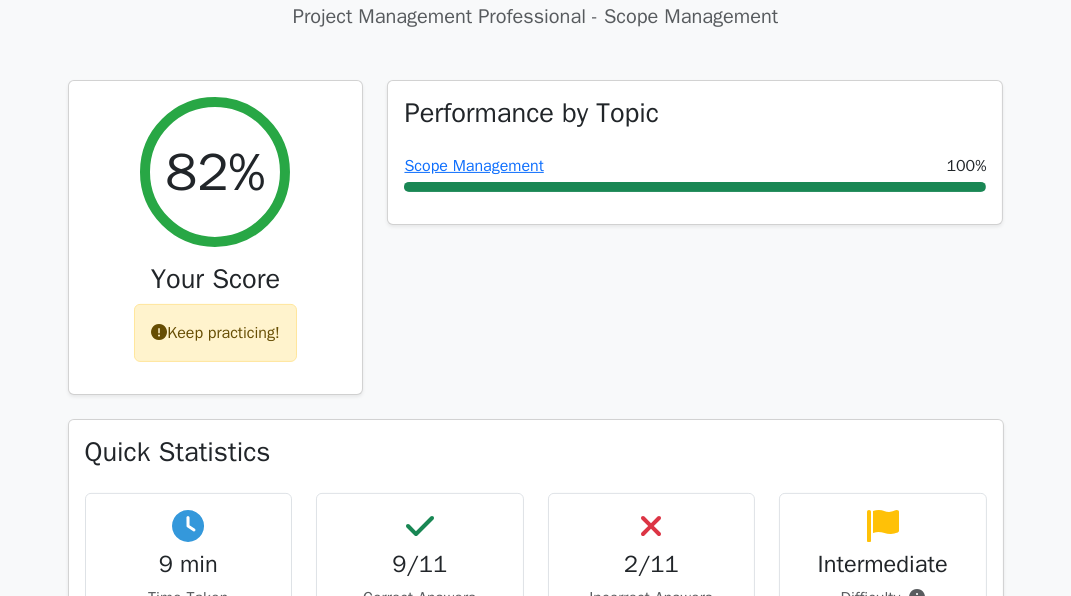 scroll, scrollTop: 0, scrollLeft: 0, axis: both 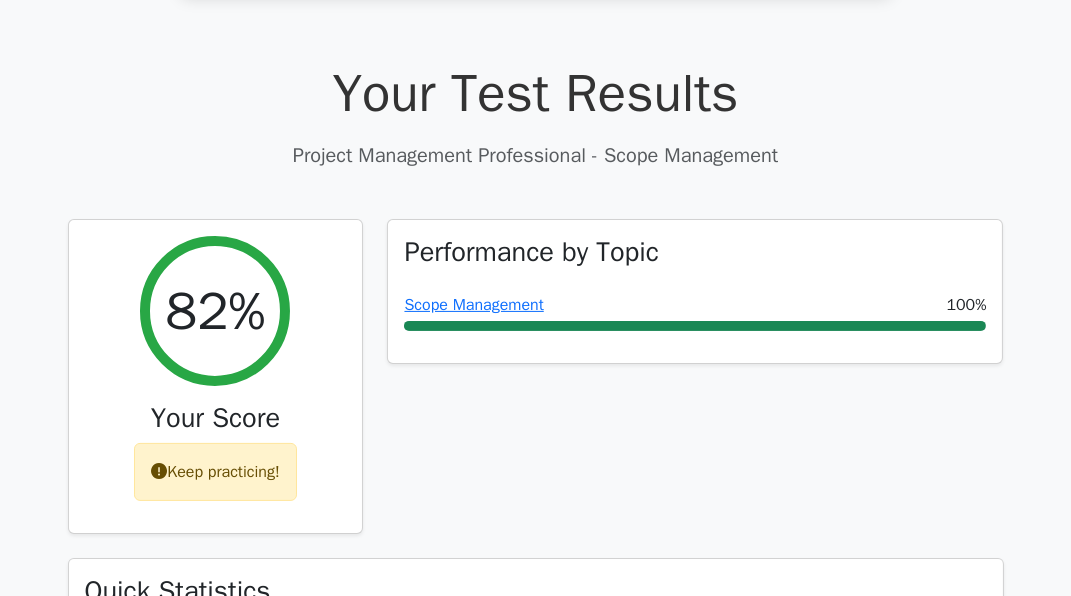 click on "Scope Management" at bounding box center (473, 305) 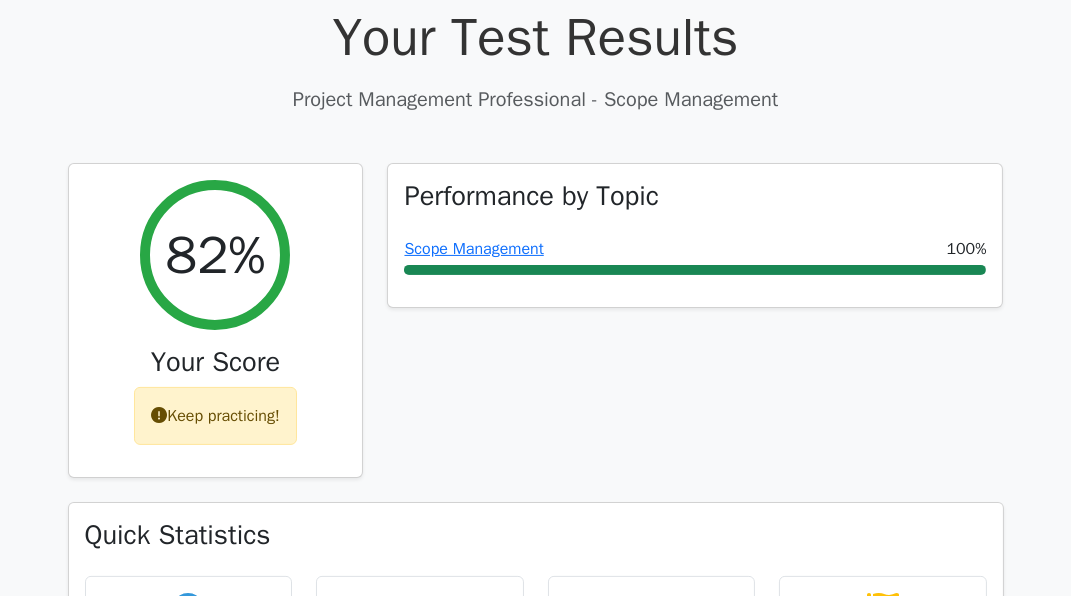 scroll, scrollTop: 640, scrollLeft: 0, axis: vertical 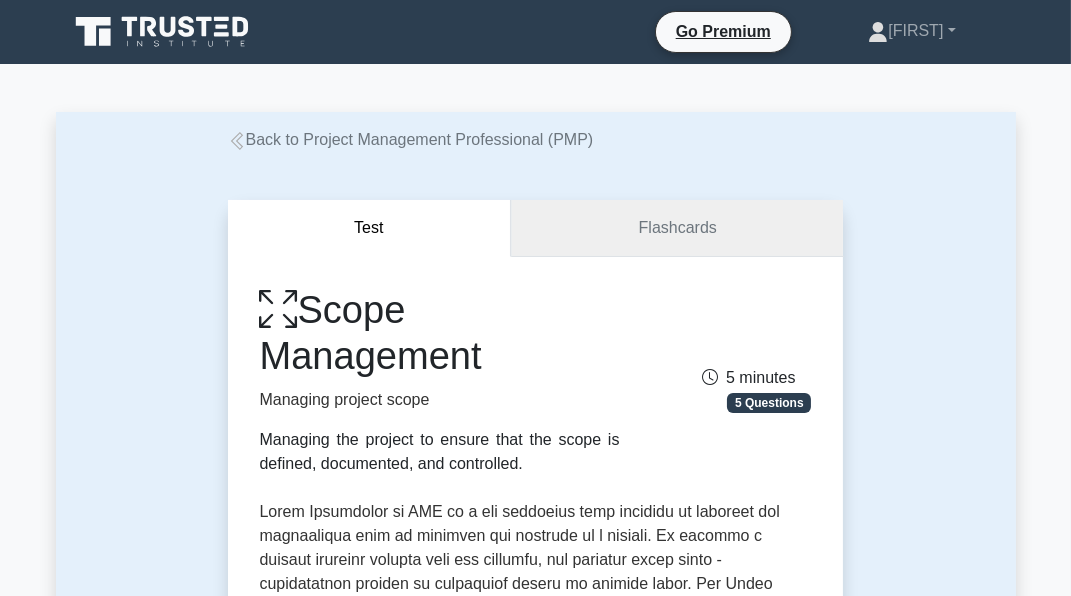 click on "Flashcards" at bounding box center [677, 228] 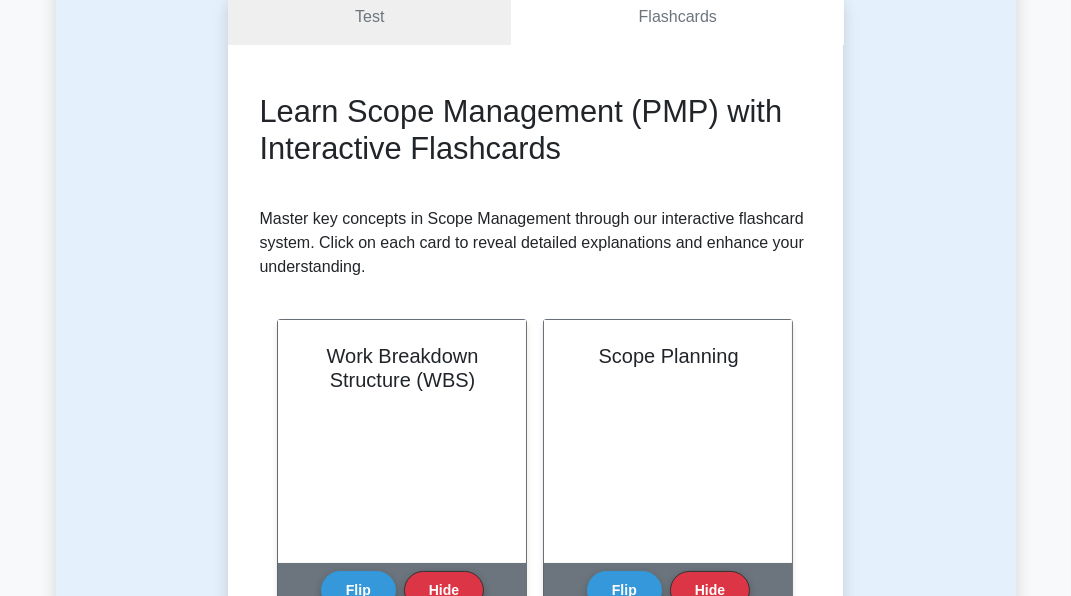 scroll, scrollTop: 0, scrollLeft: 0, axis: both 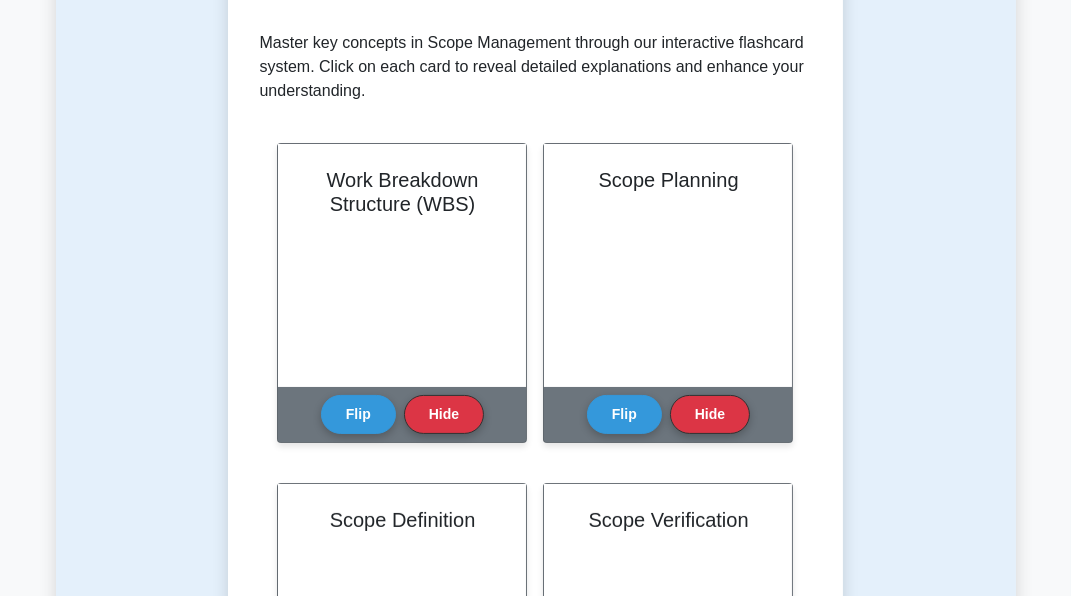 click on "Flip
Hide" at bounding box center (402, 414) 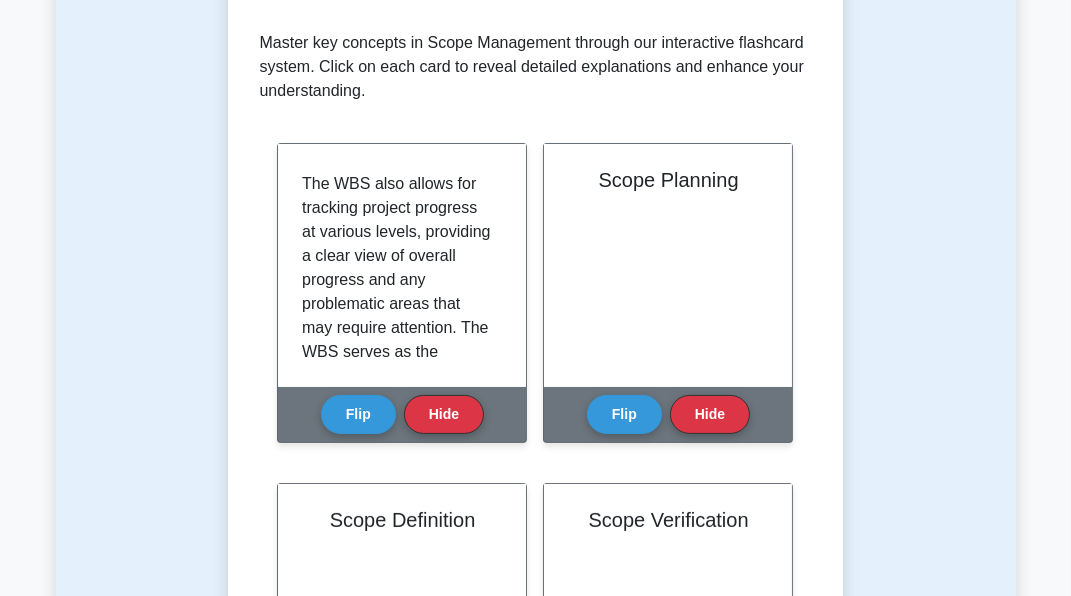 scroll, scrollTop: 612, scrollLeft: 0, axis: vertical 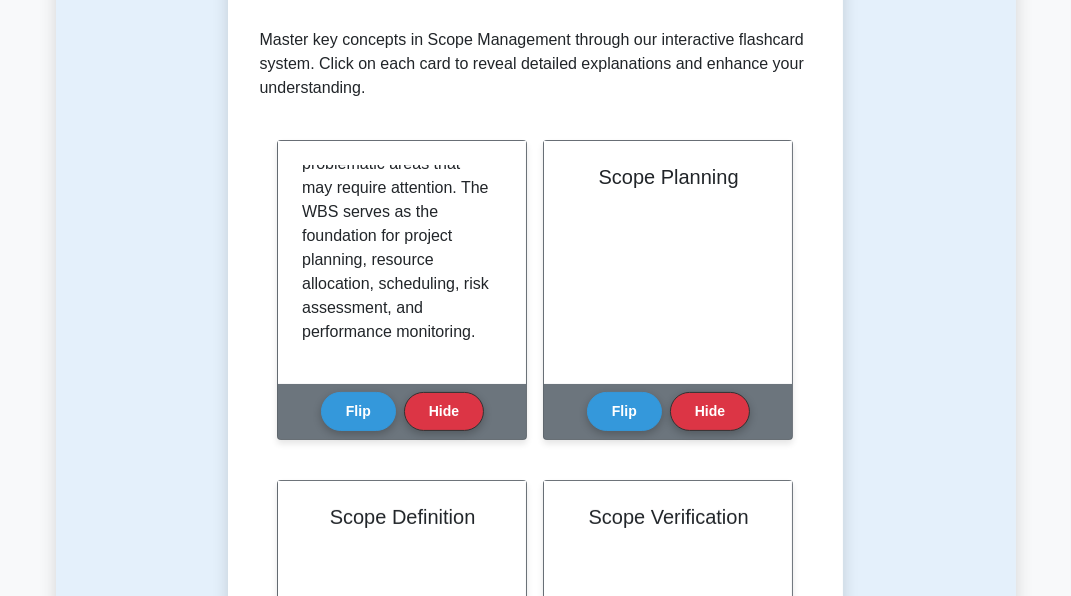 click on "Scope Planning" at bounding box center [668, 262] 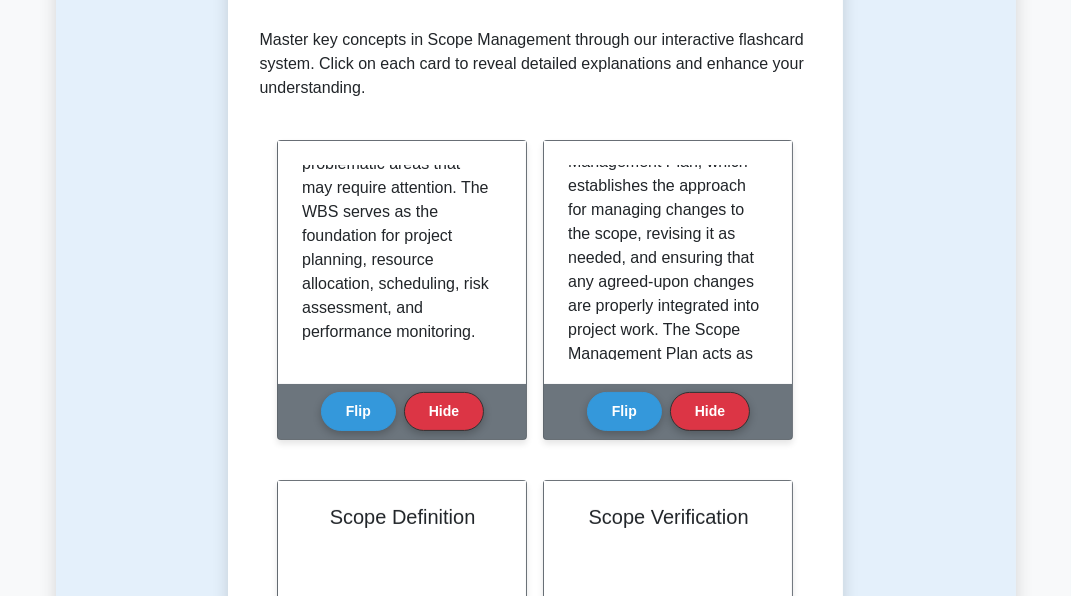 scroll, scrollTop: 520, scrollLeft: 0, axis: vertical 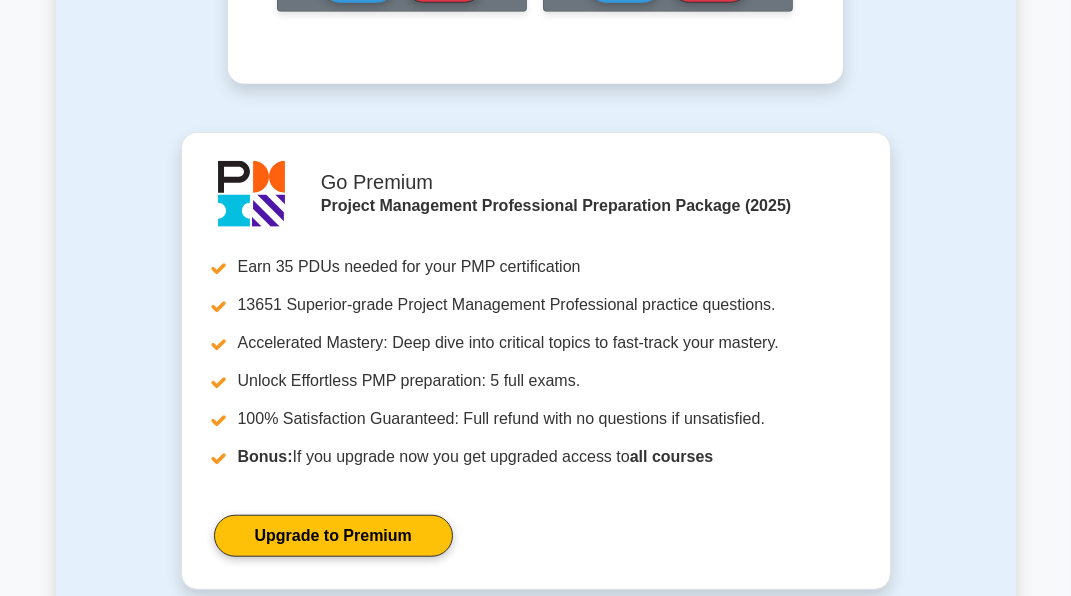 click on "Upgrade to Premium" at bounding box center [333, 536] 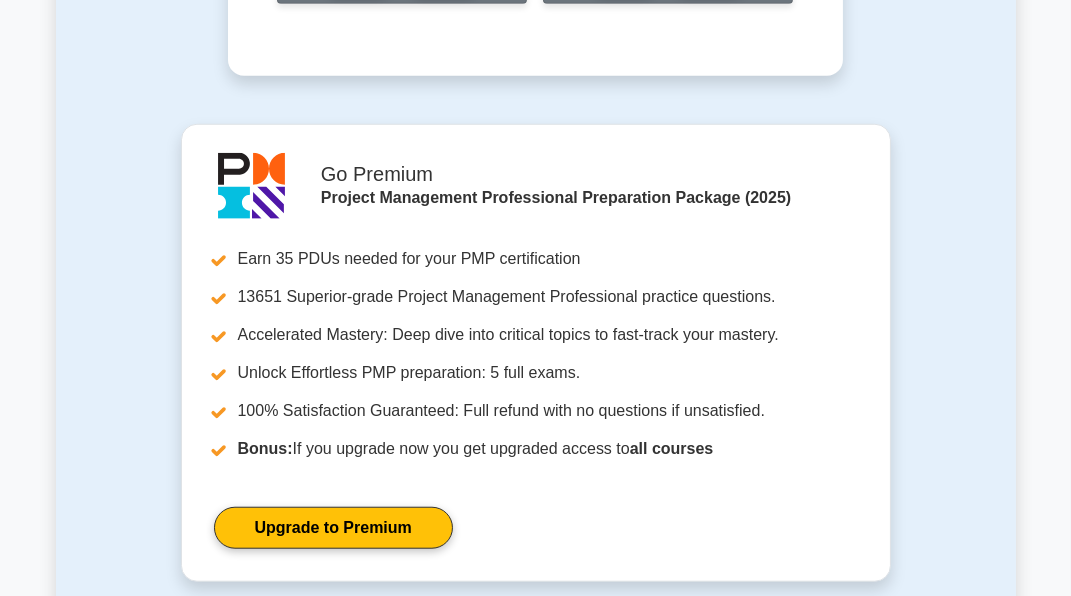 scroll, scrollTop: 2274, scrollLeft: 0, axis: vertical 